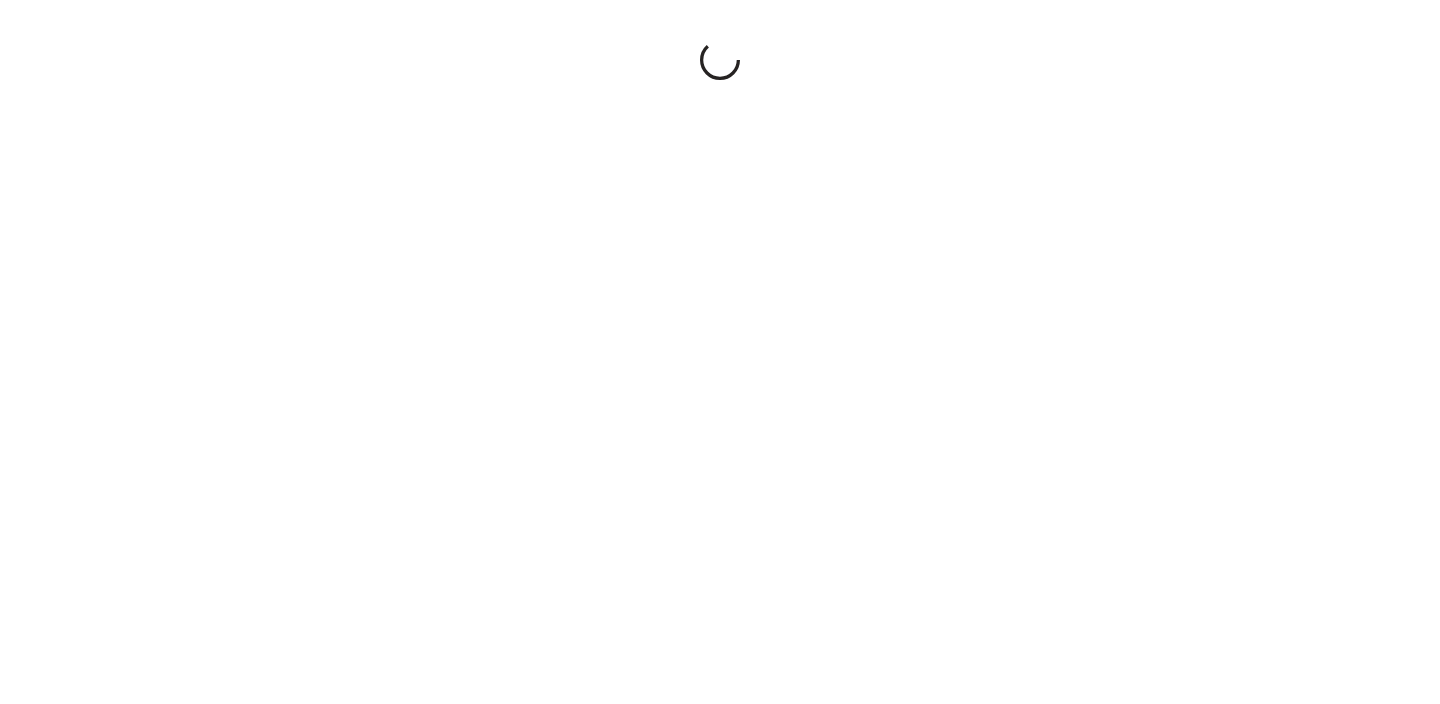 scroll, scrollTop: 0, scrollLeft: 0, axis: both 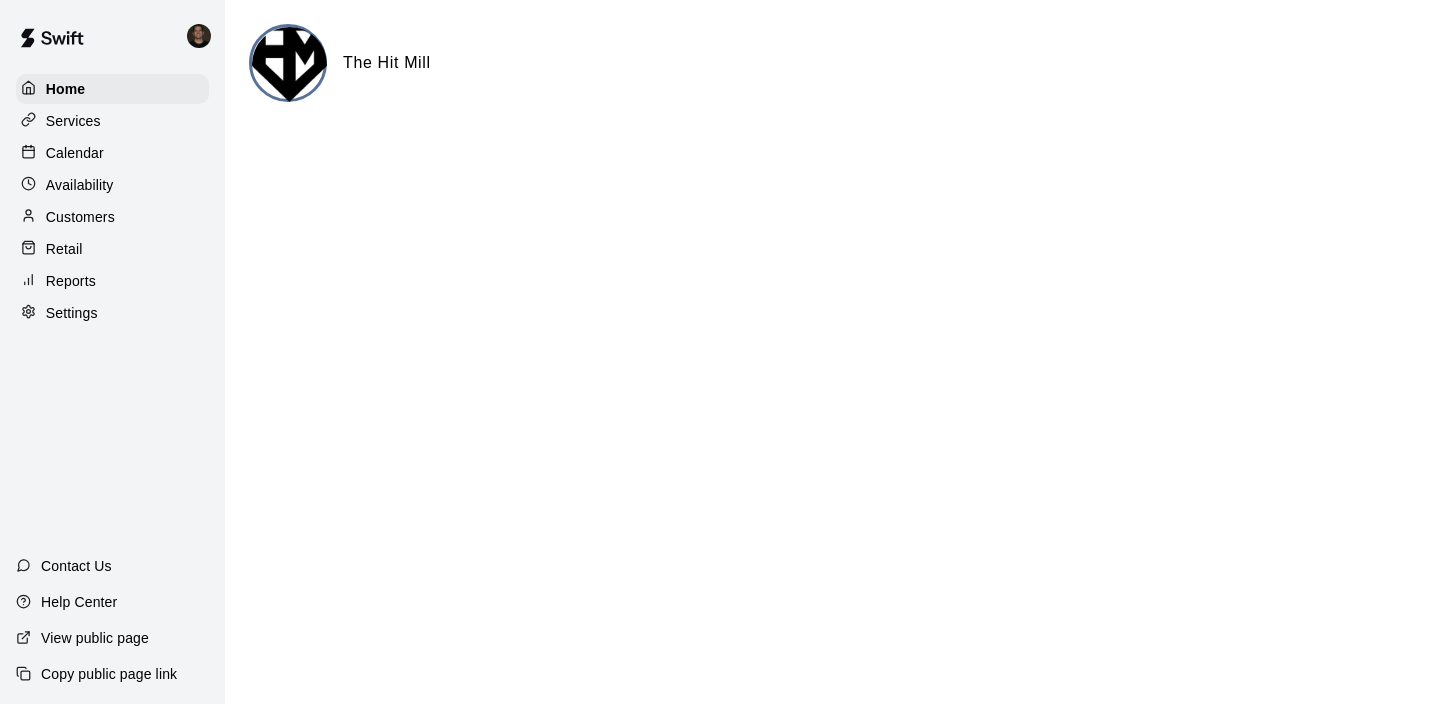 click on "Availability" at bounding box center [80, 185] 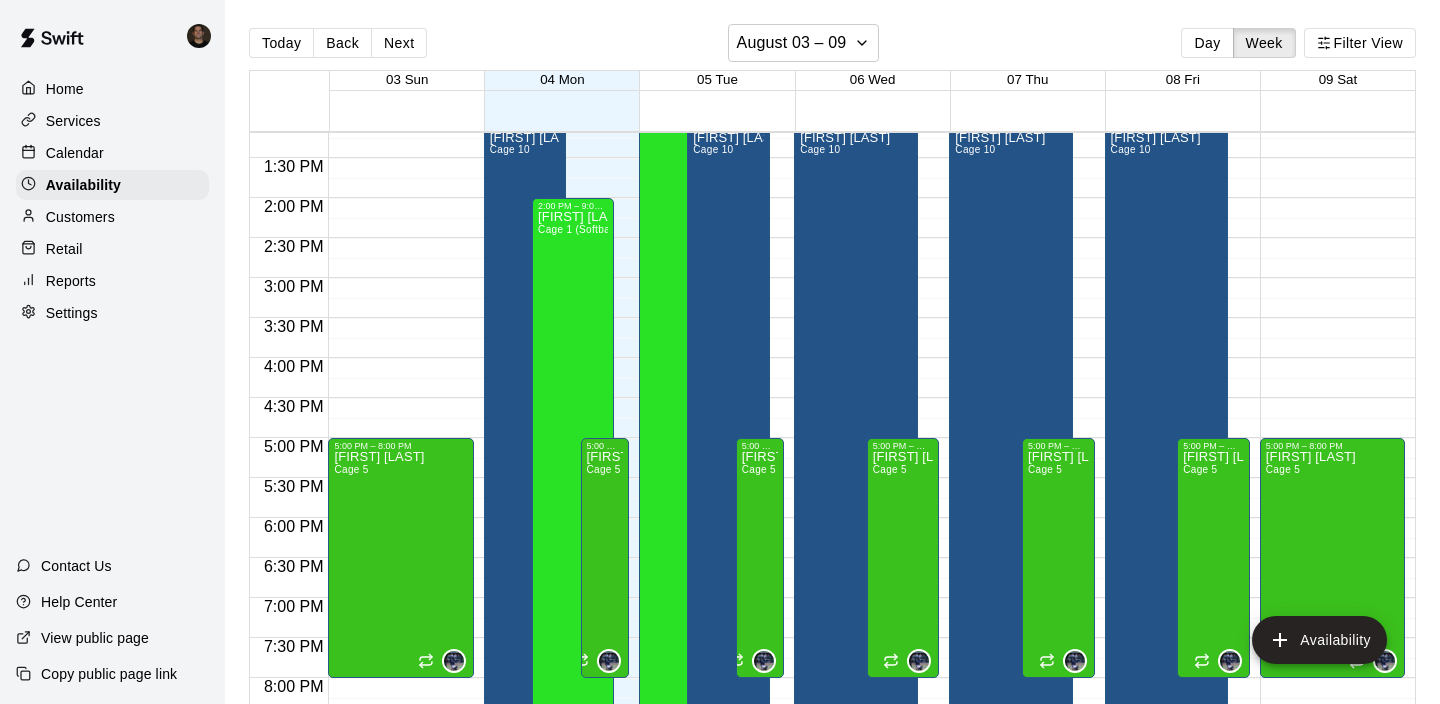 scroll, scrollTop: 1077, scrollLeft: 0, axis: vertical 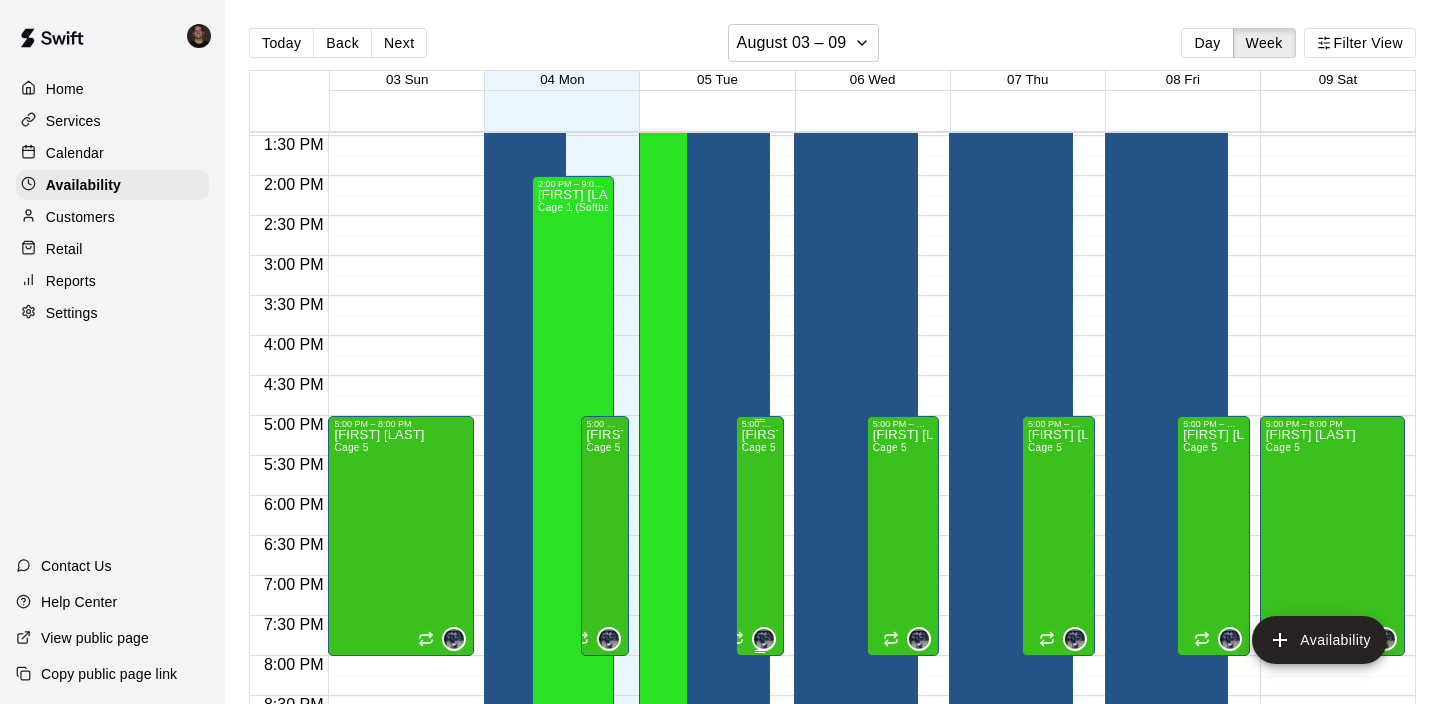 click on "[FIRST] [LAST] Cage 5" at bounding box center (760, 781) 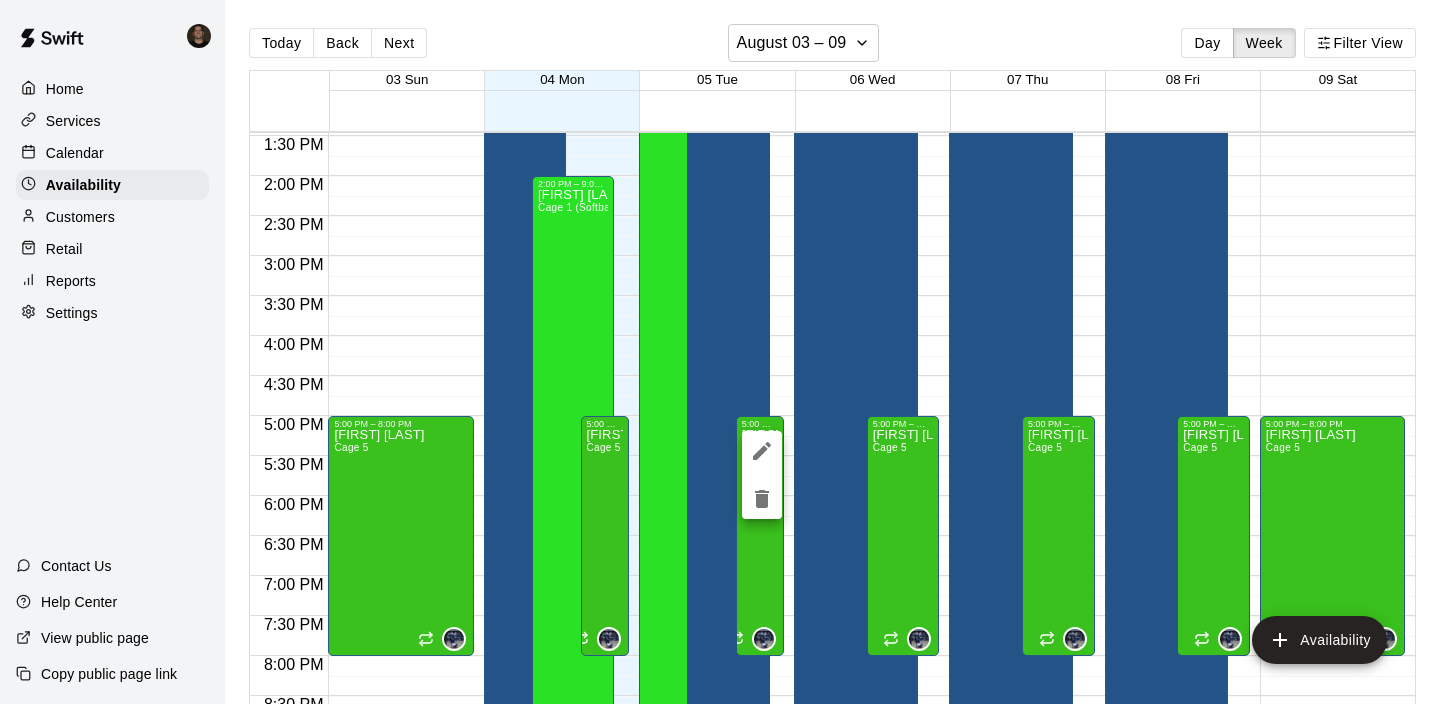 click at bounding box center [720, 352] 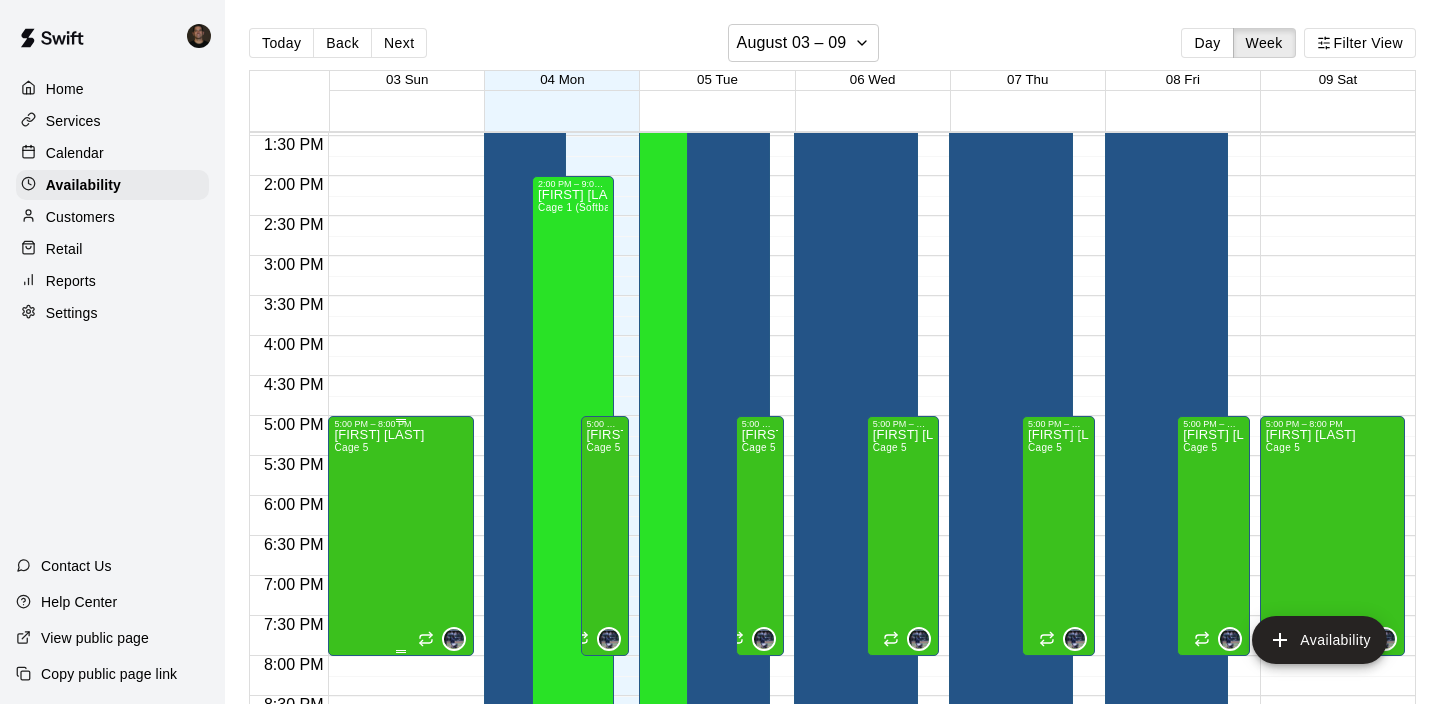 click on "[FIRST] [LAST] Cage 5" at bounding box center [400, 781] 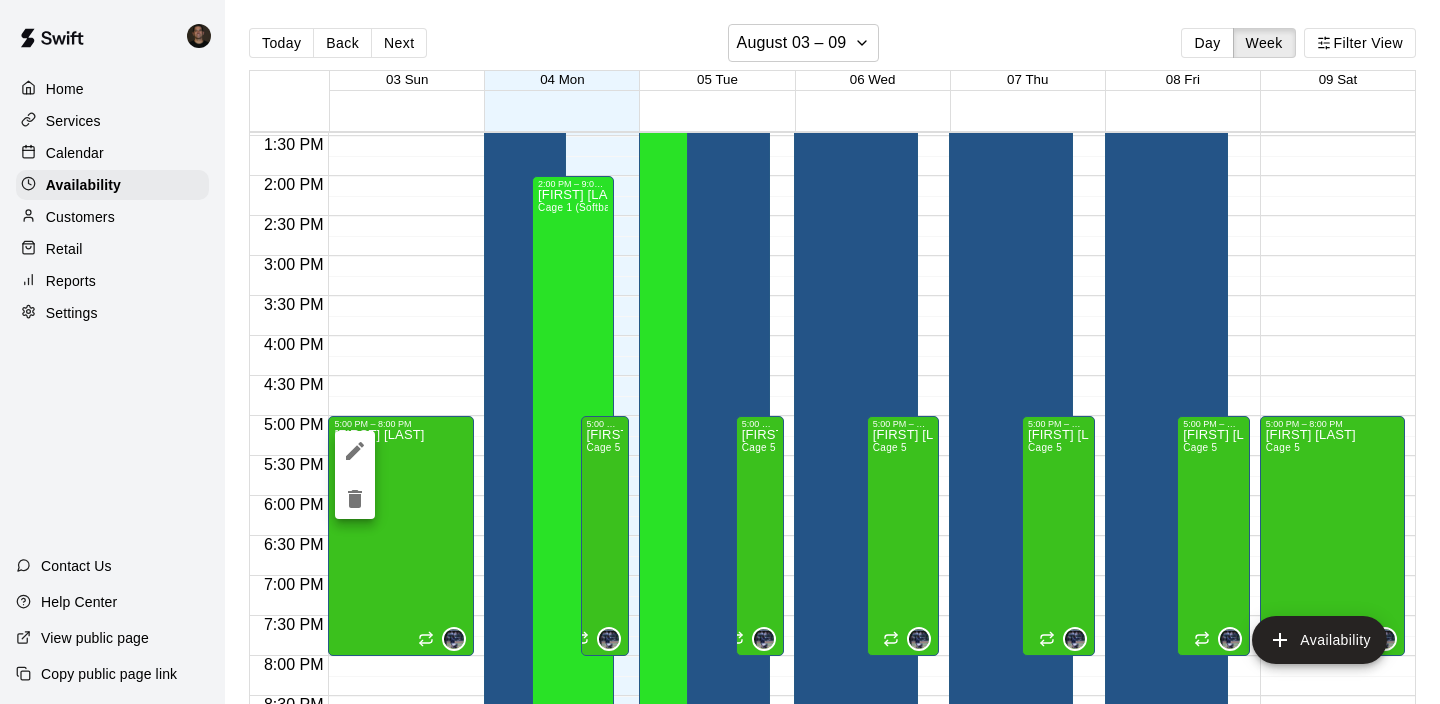 click at bounding box center [720, 352] 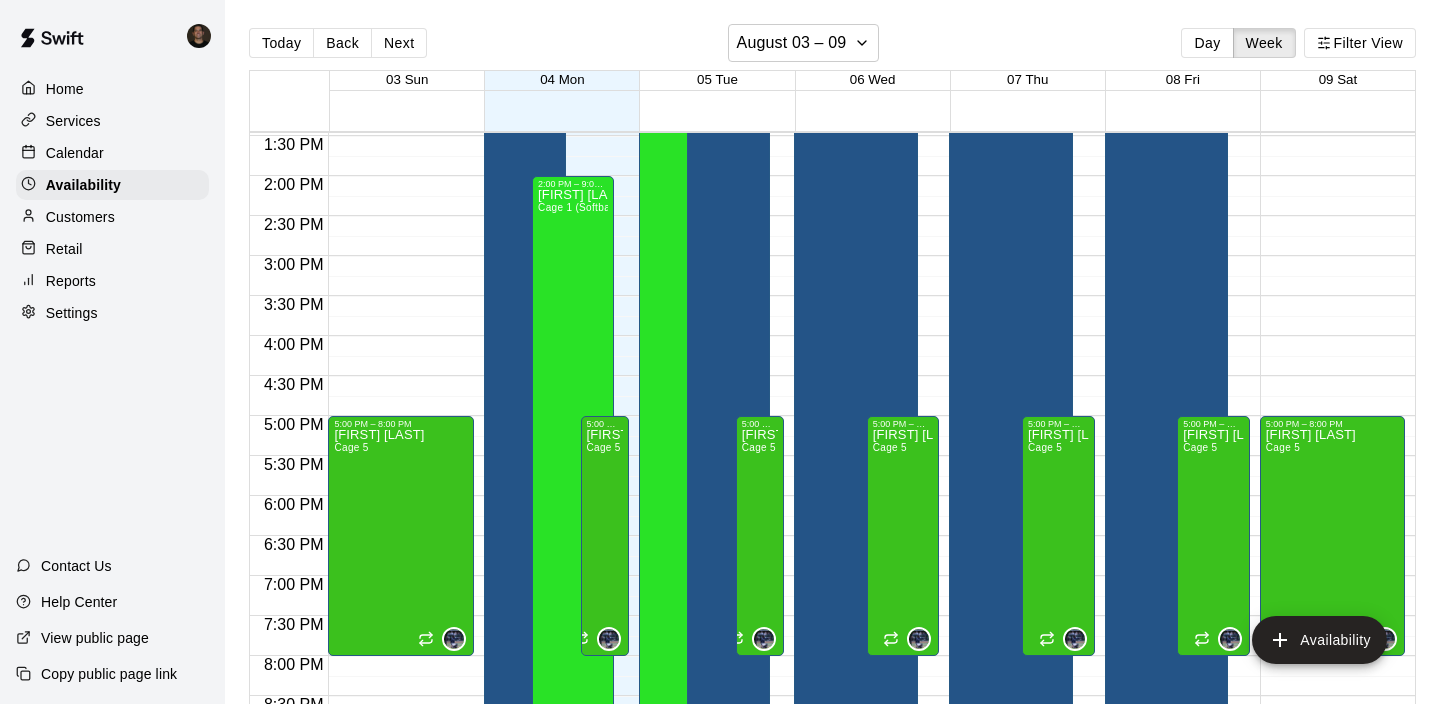click at bounding box center (562, 466) 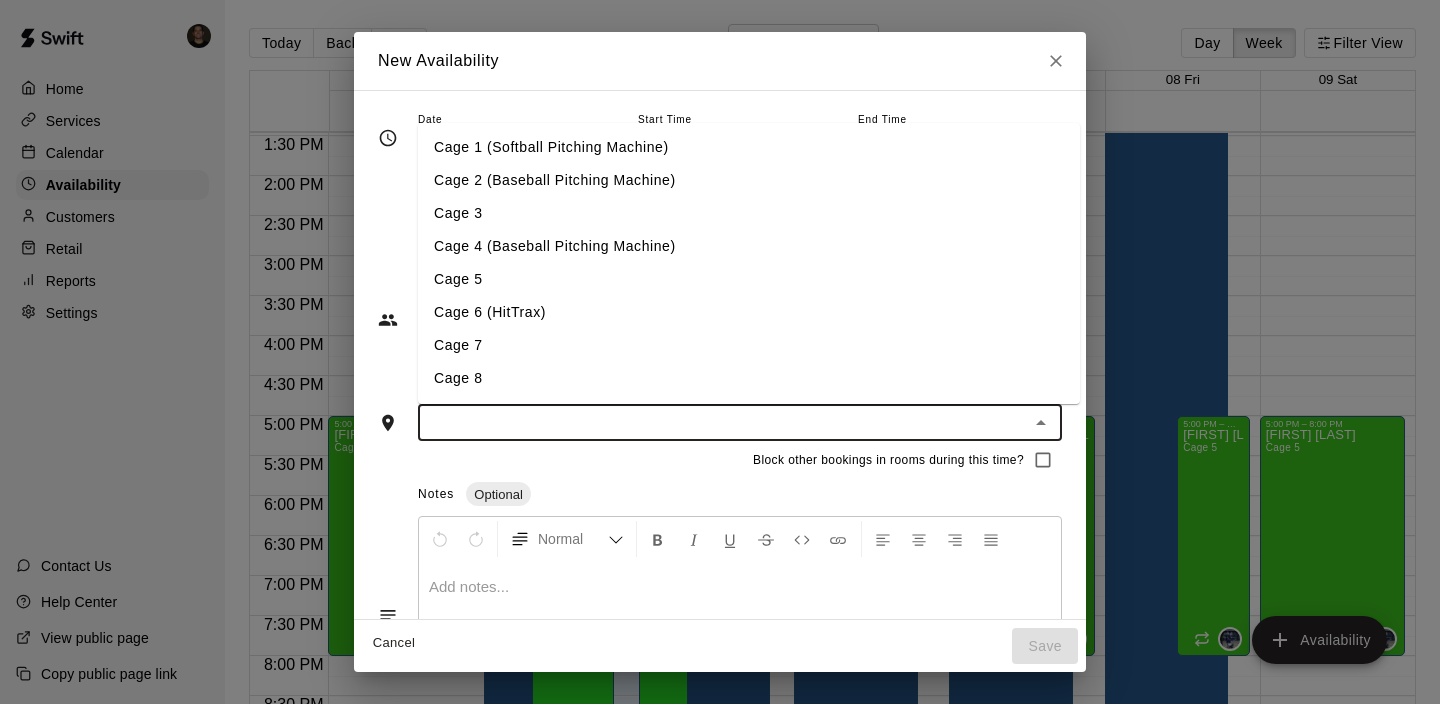 click at bounding box center (723, 422) 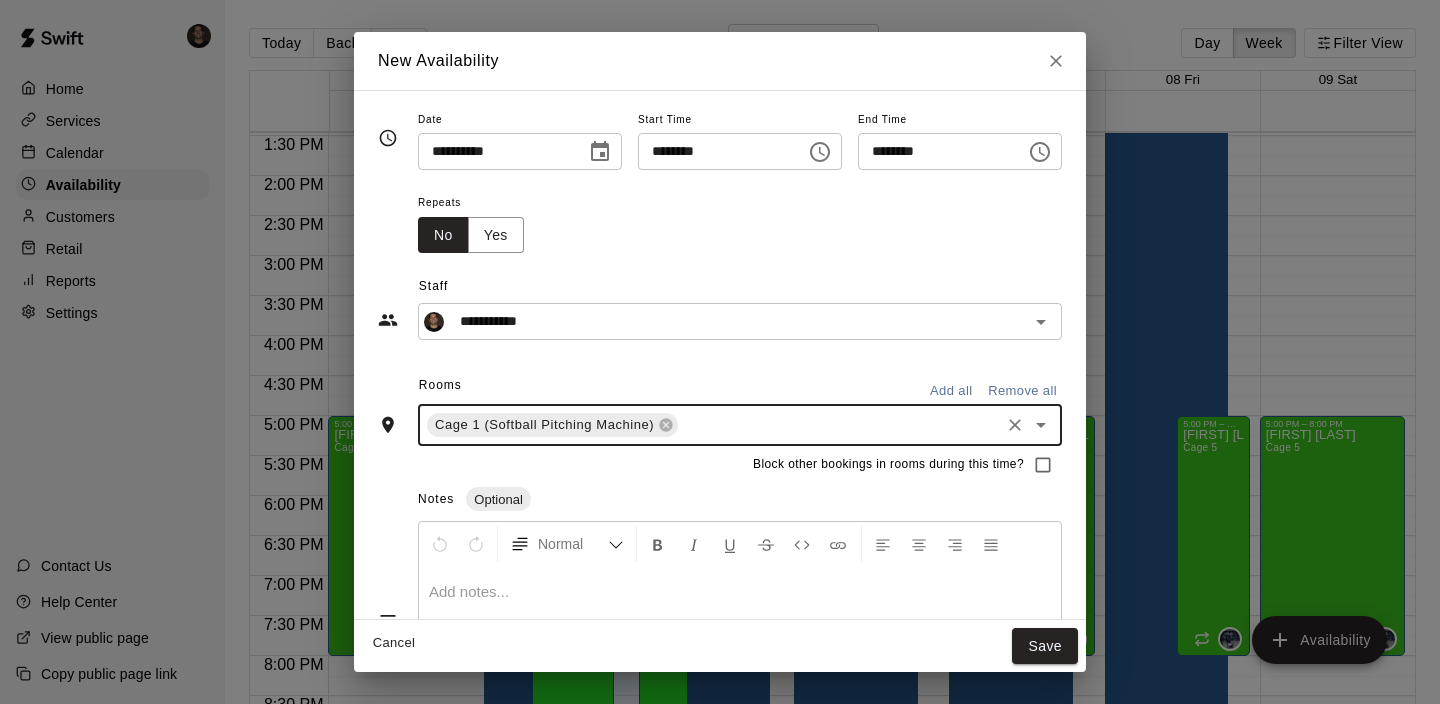 click at bounding box center (839, 425) 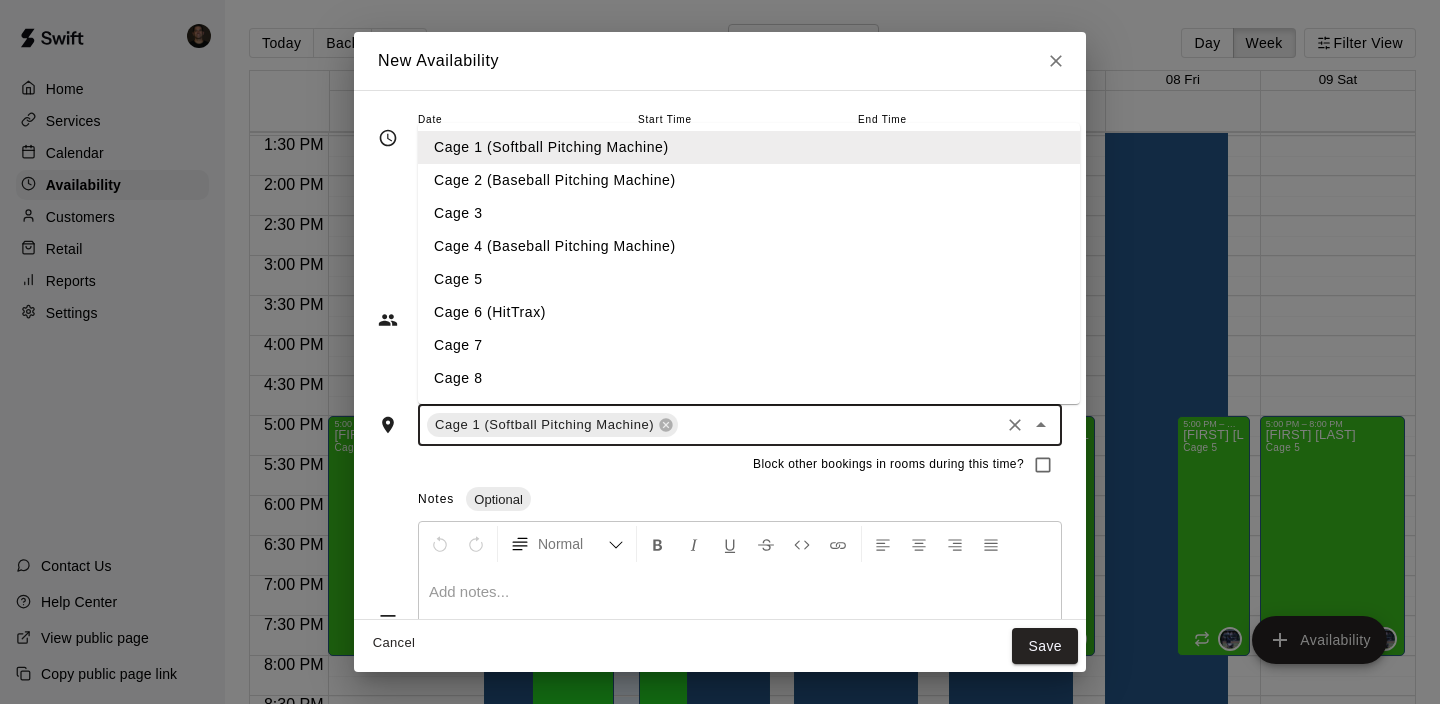 click on "Cage 2 (Baseball Pitching Machine)" at bounding box center [749, 180] 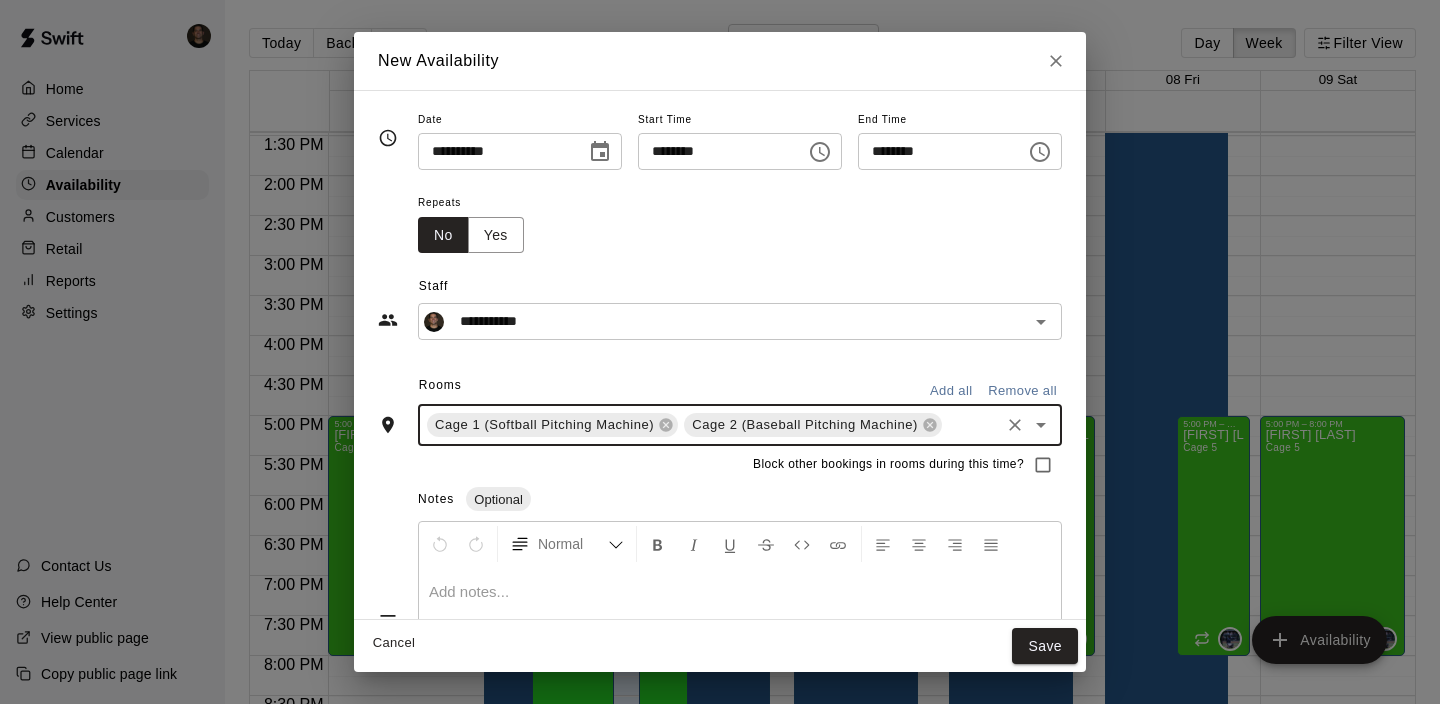 click at bounding box center [971, 425] 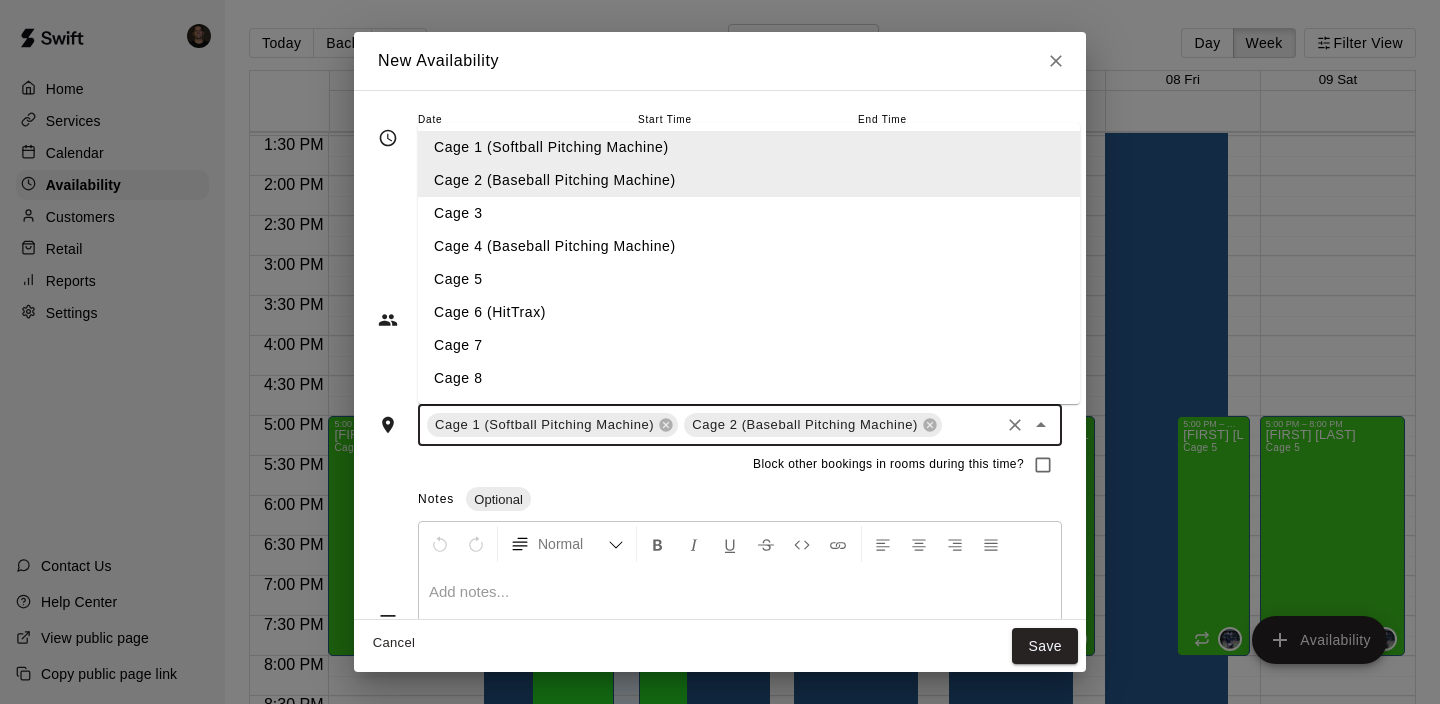 click at bounding box center (971, 425) 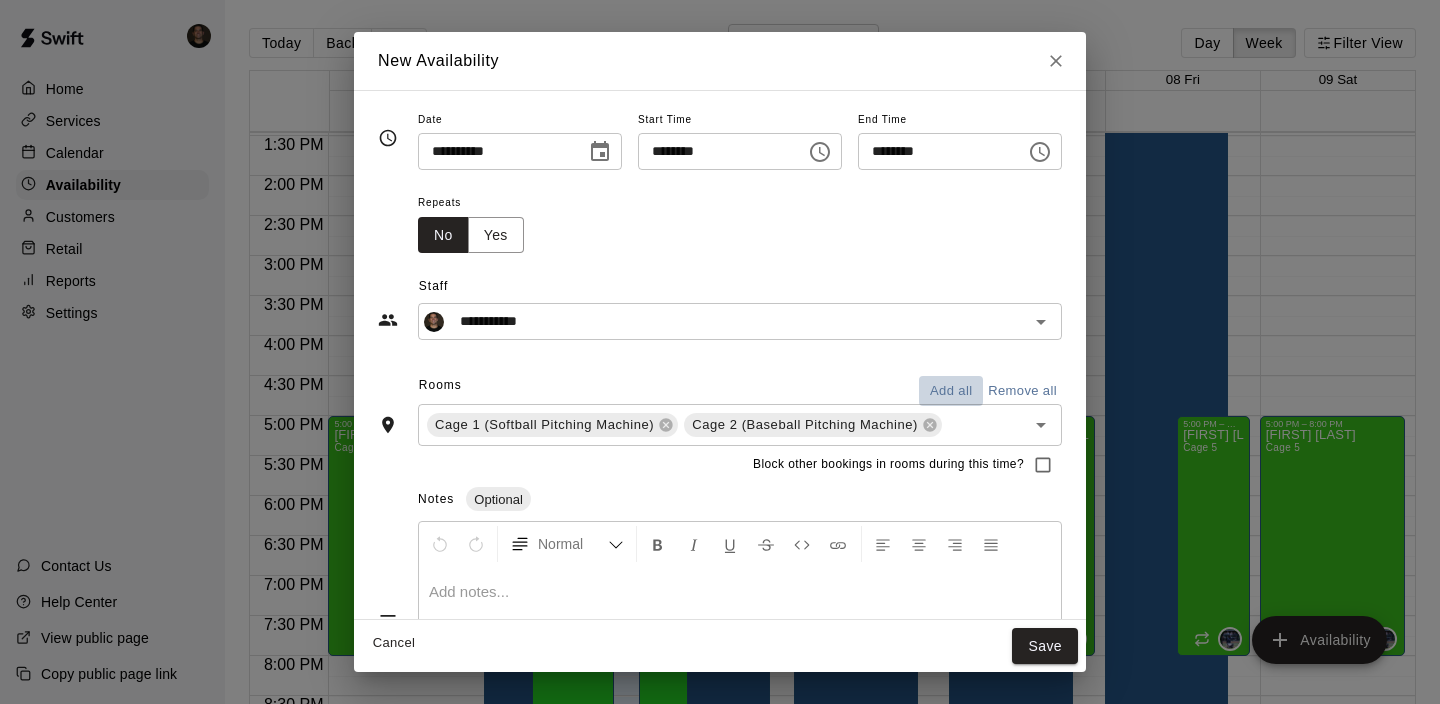 click on "Add all" at bounding box center [951, 391] 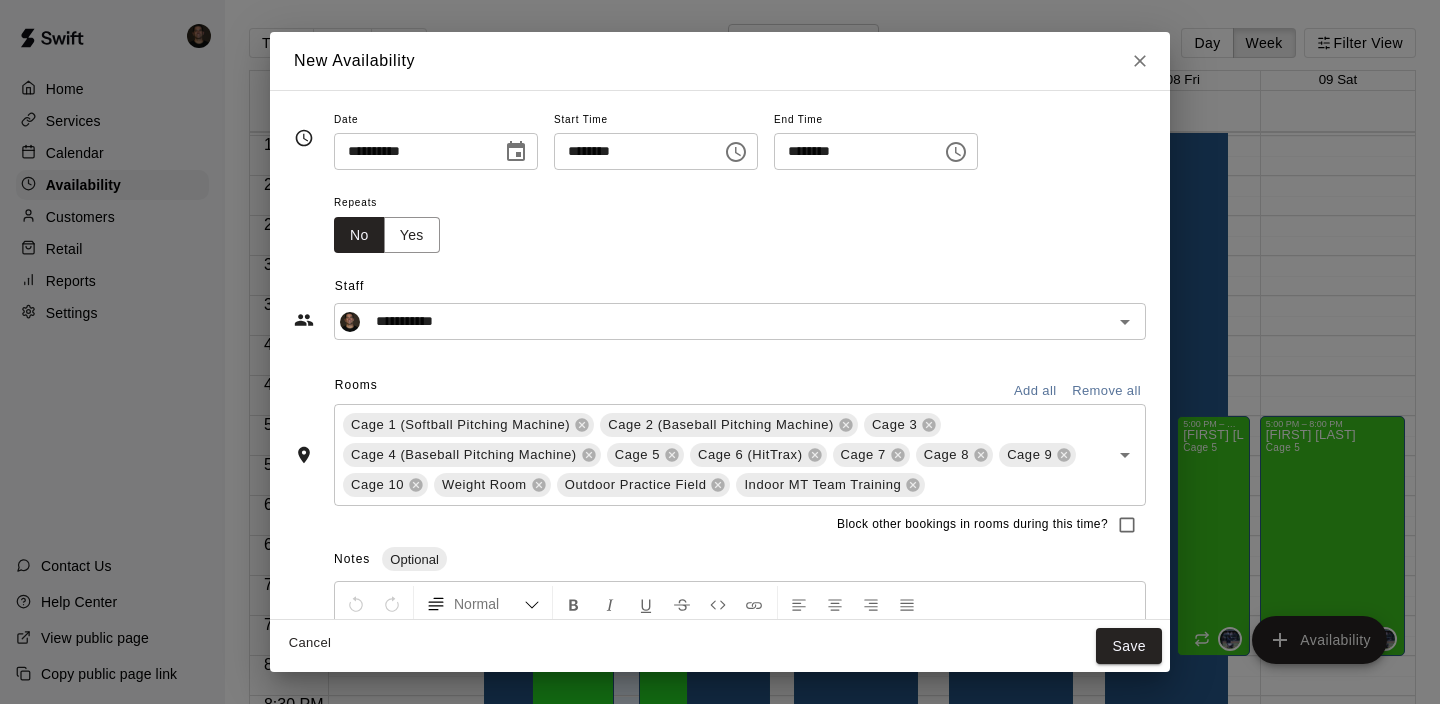 click 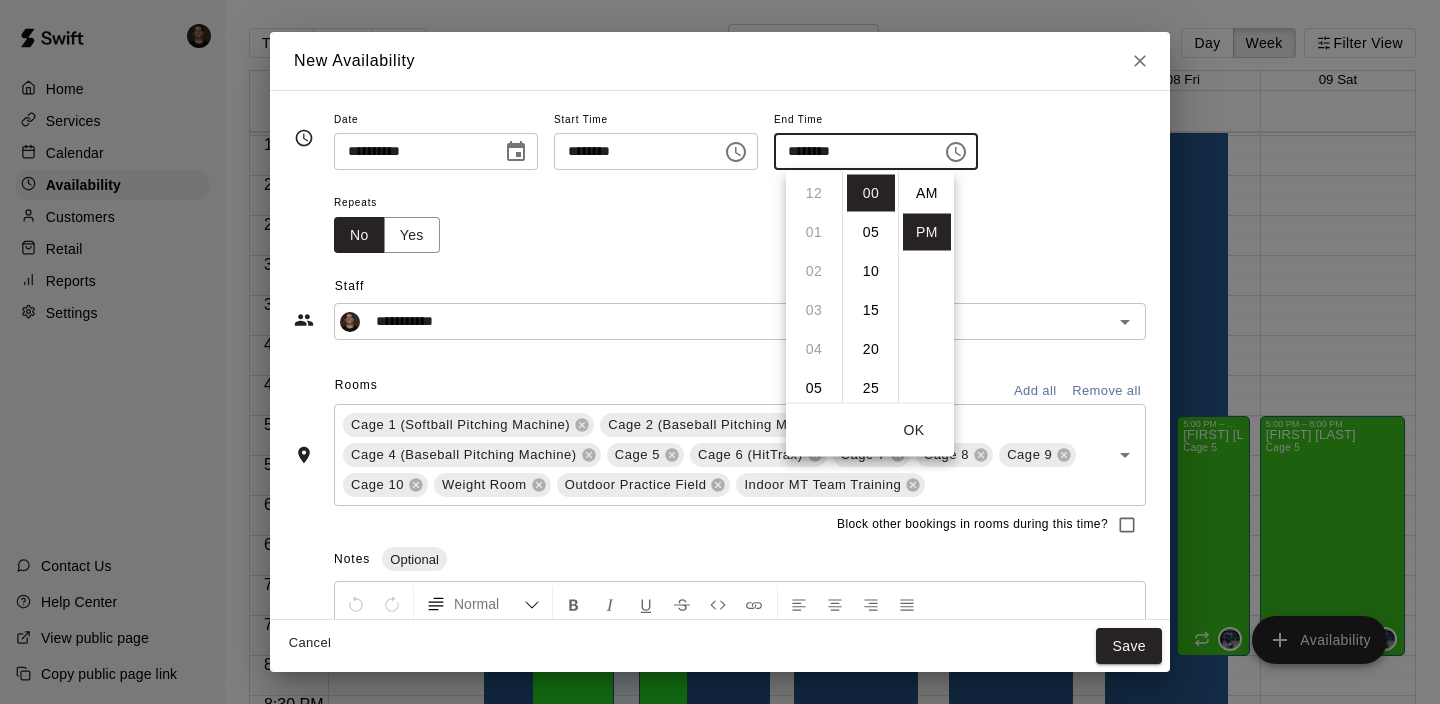 scroll, scrollTop: 234, scrollLeft: 0, axis: vertical 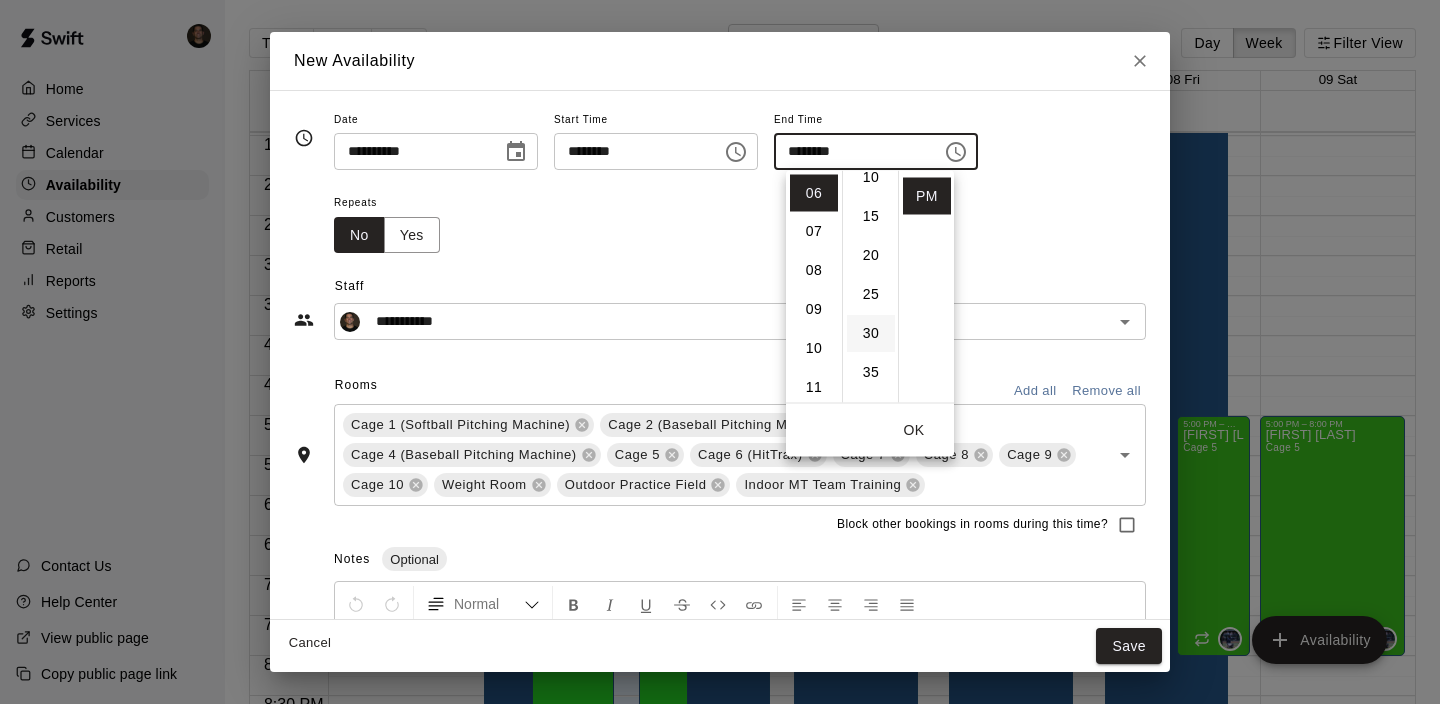 click on "30" at bounding box center (871, 333) 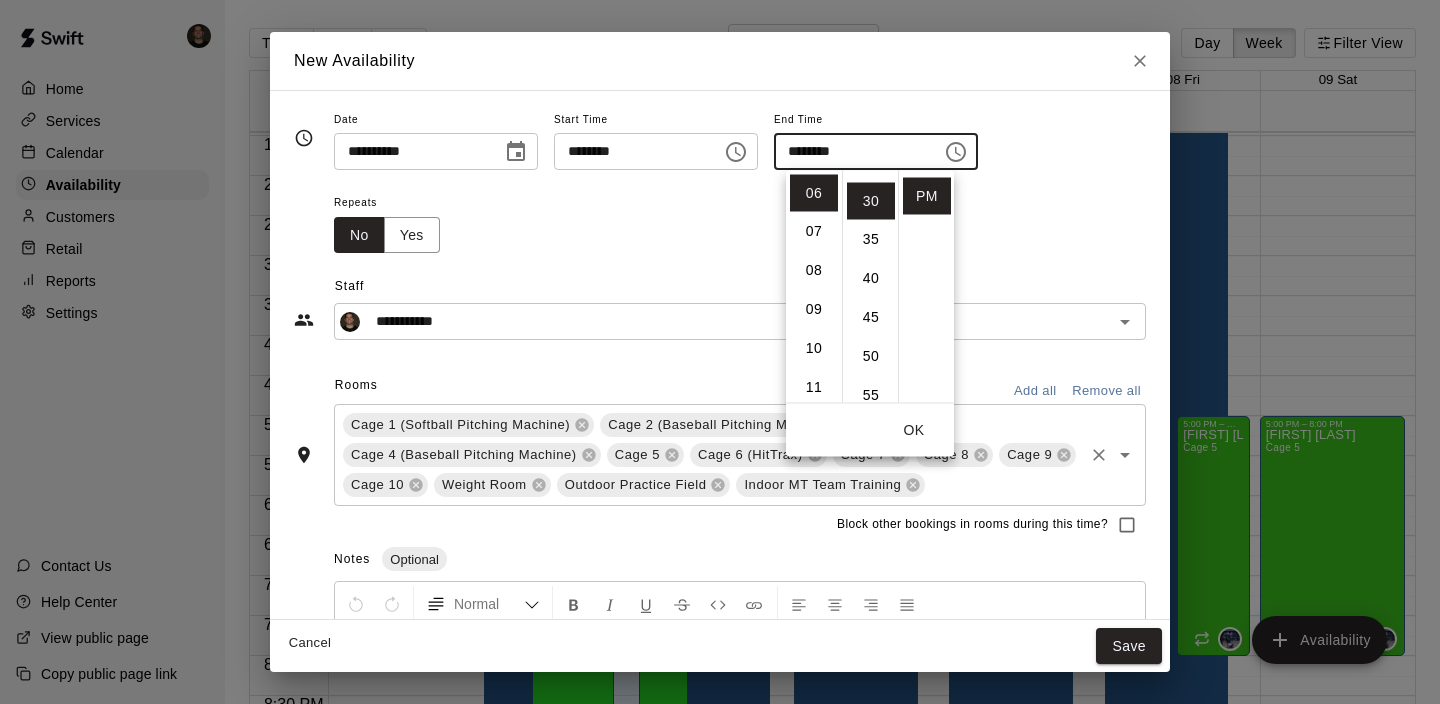 scroll, scrollTop: 234, scrollLeft: 0, axis: vertical 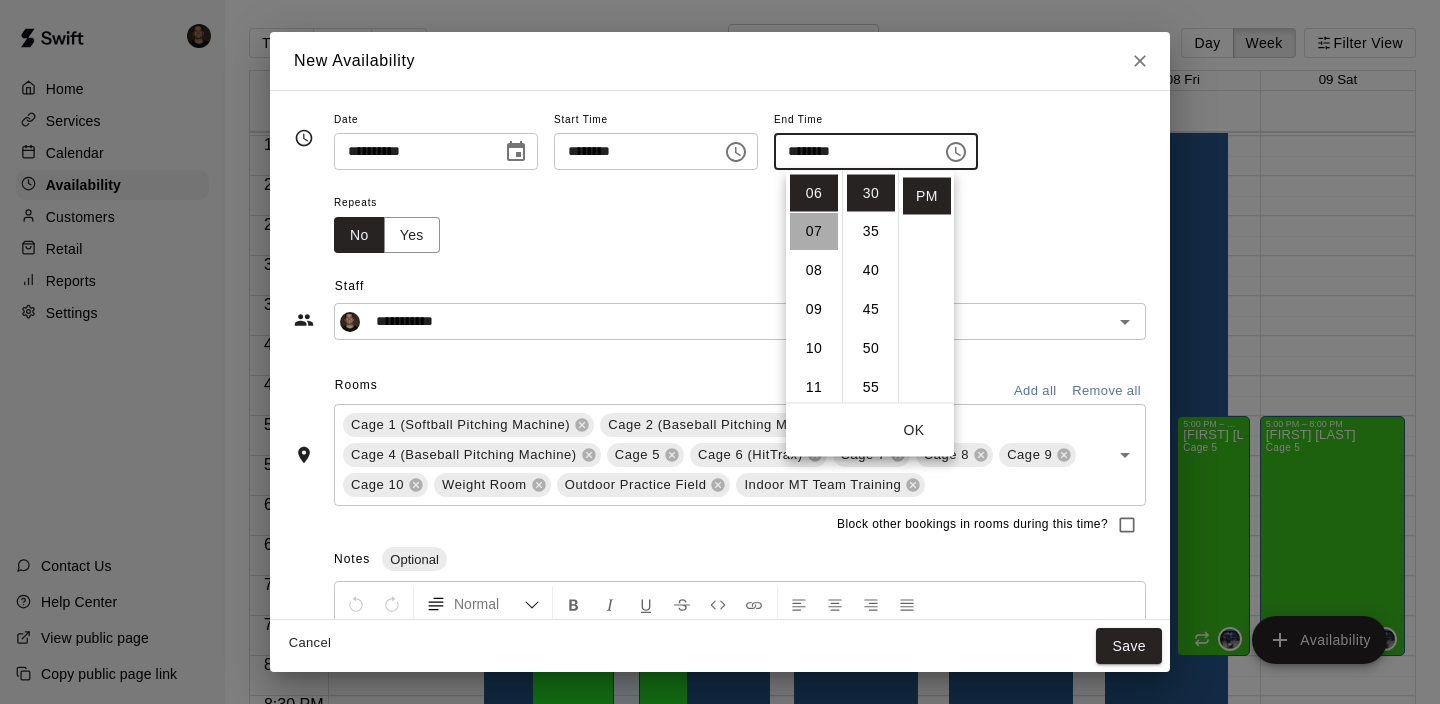 click on "07" at bounding box center [814, 232] 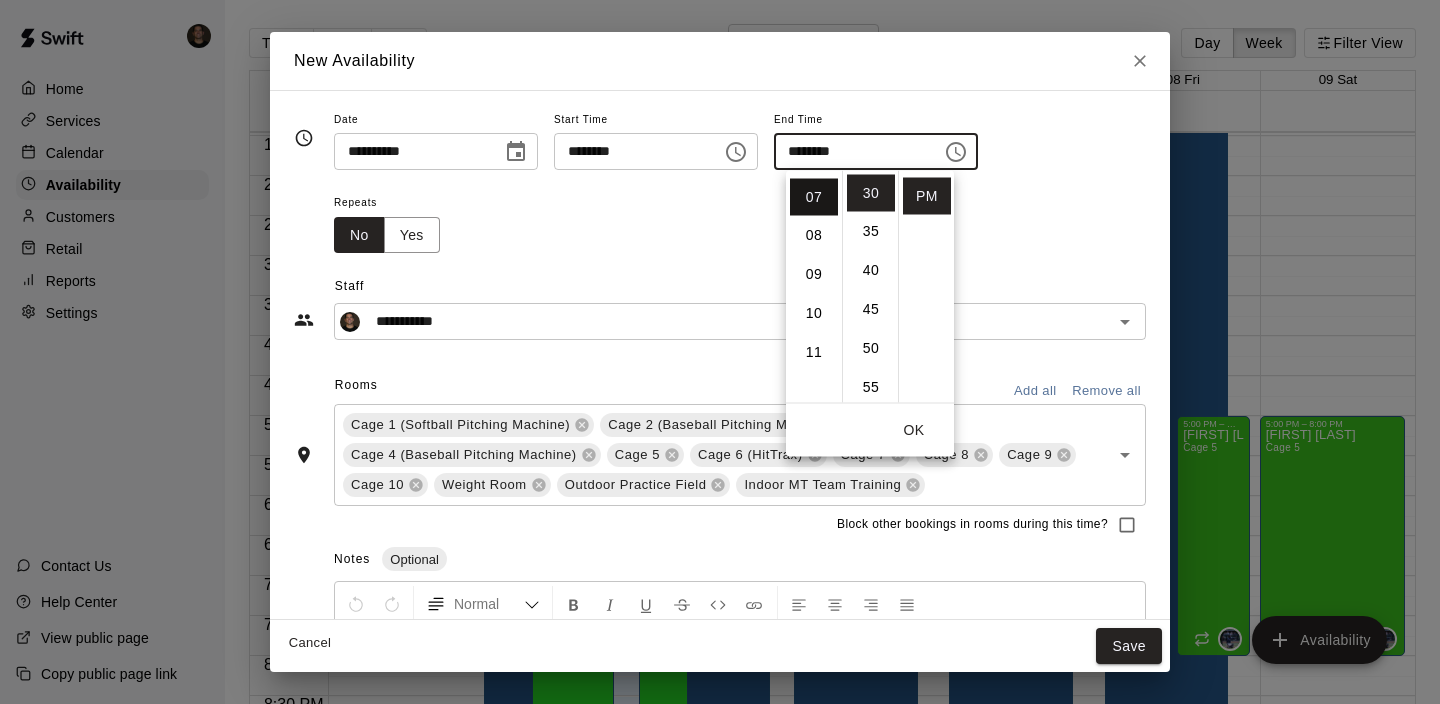 scroll, scrollTop: 273, scrollLeft: 0, axis: vertical 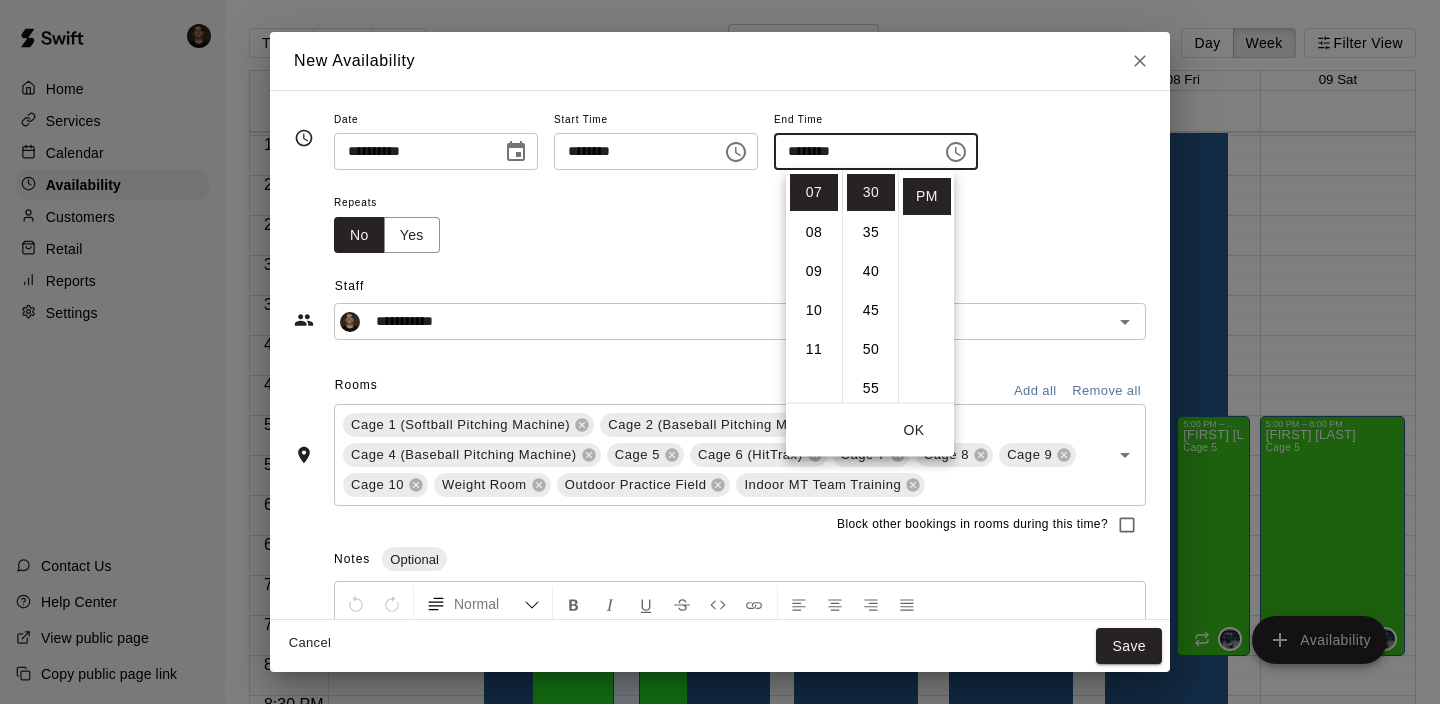 click 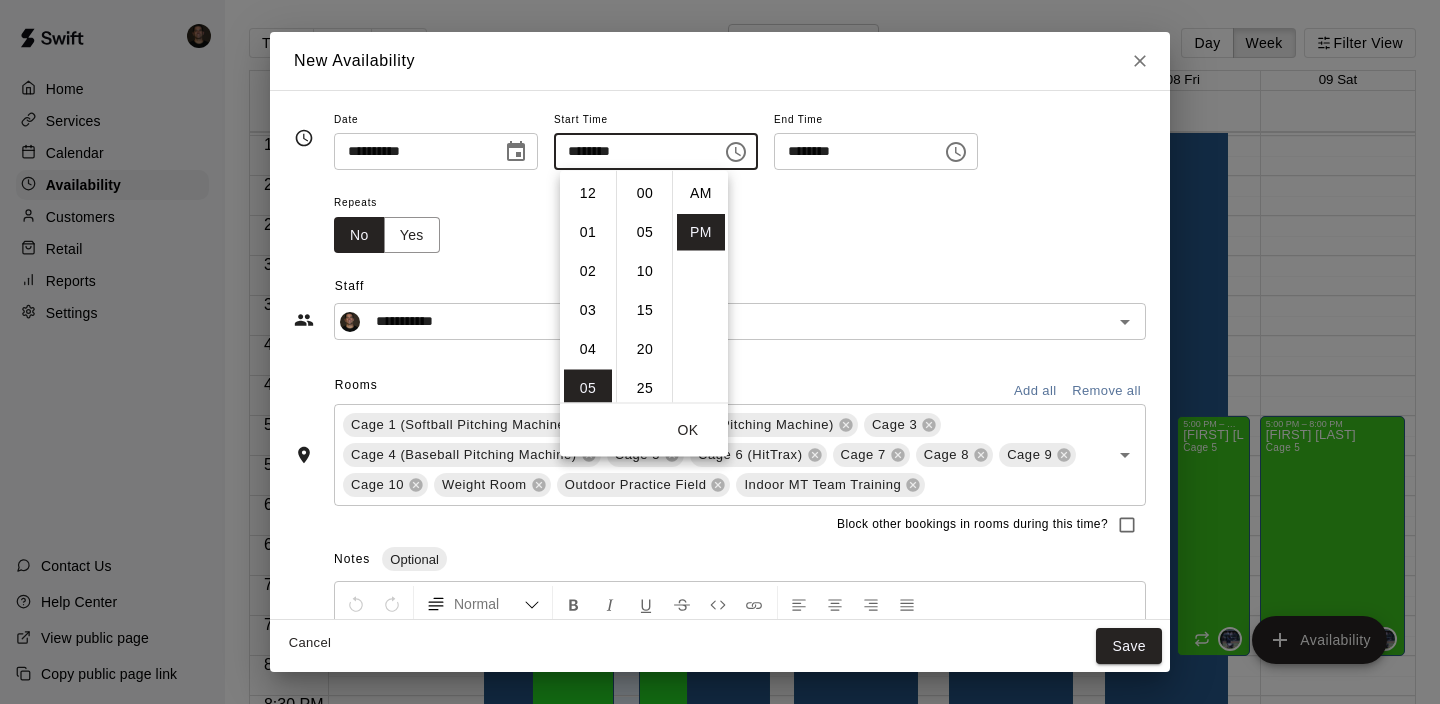 scroll, scrollTop: 195, scrollLeft: 0, axis: vertical 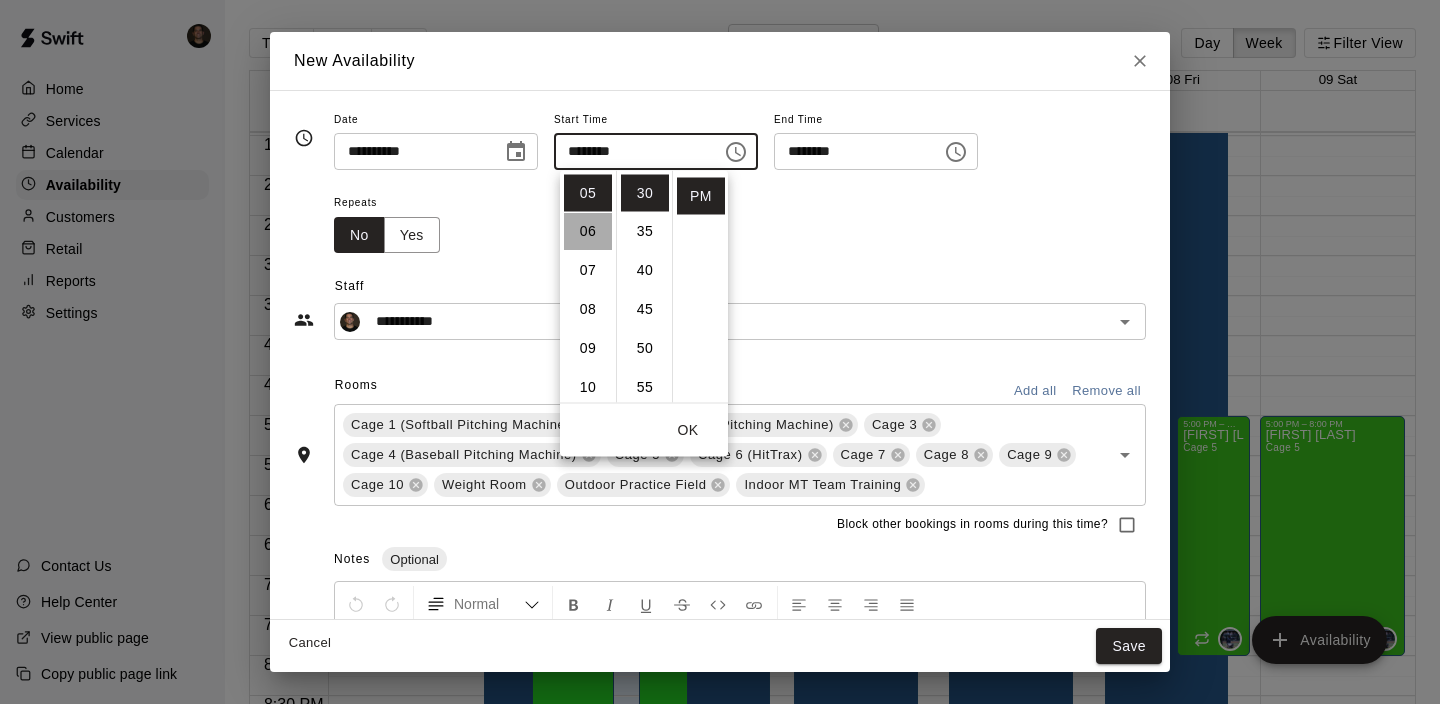 click on "06" at bounding box center (588, 232) 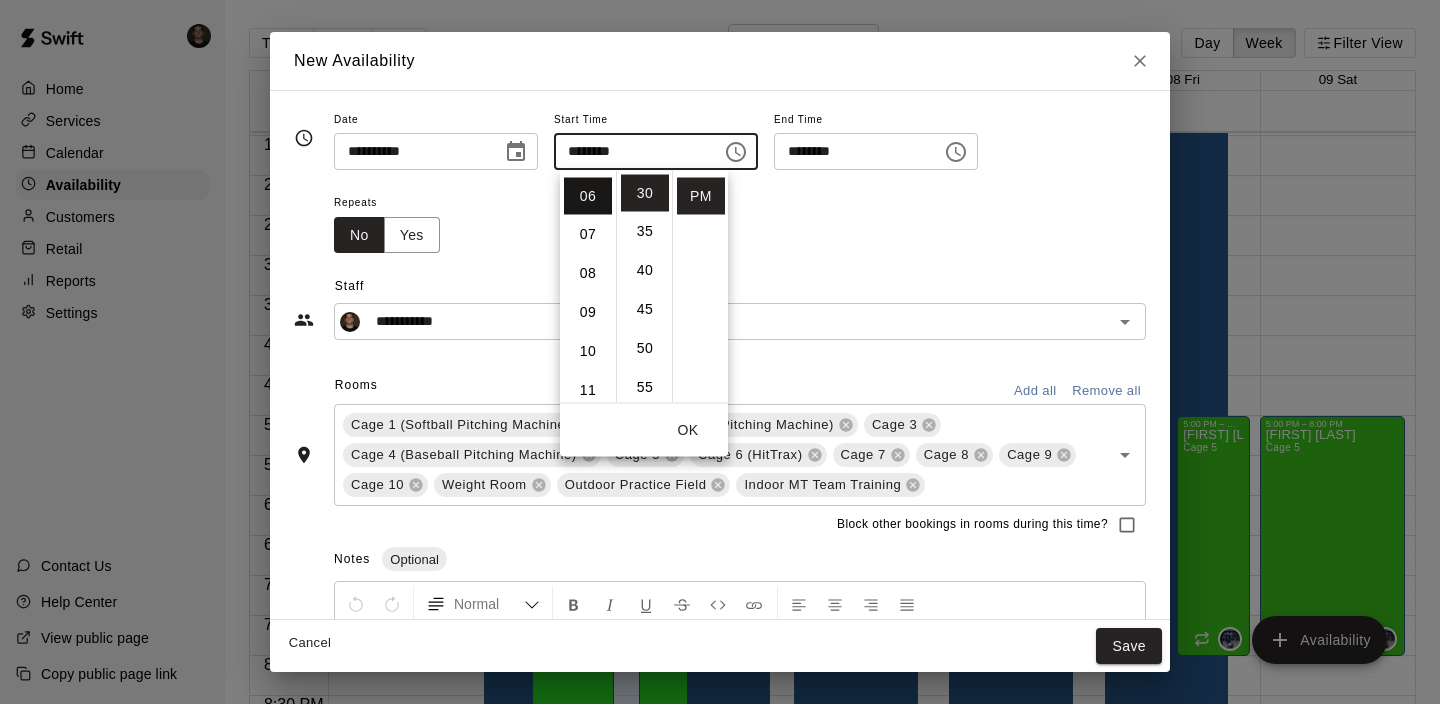 scroll, scrollTop: 234, scrollLeft: 0, axis: vertical 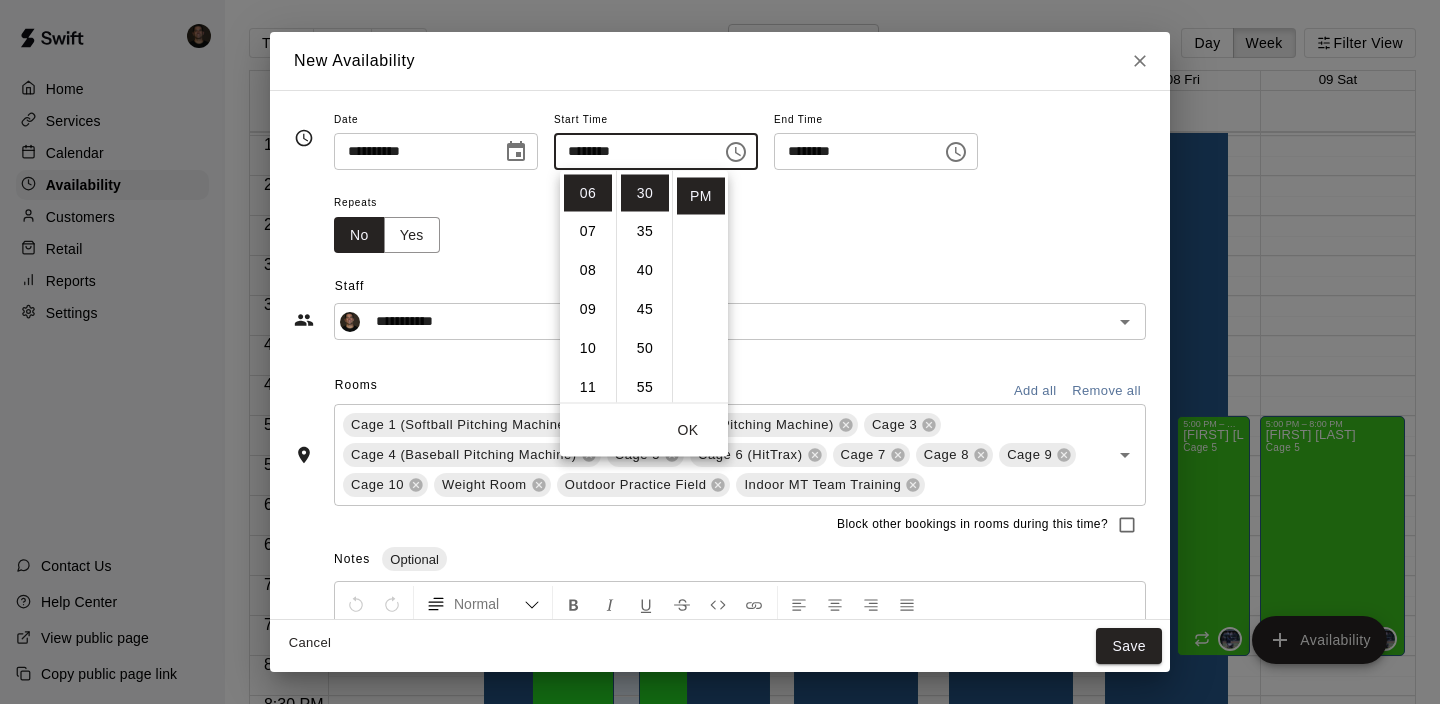 click on "Repeats No Yes" at bounding box center [740, 221] 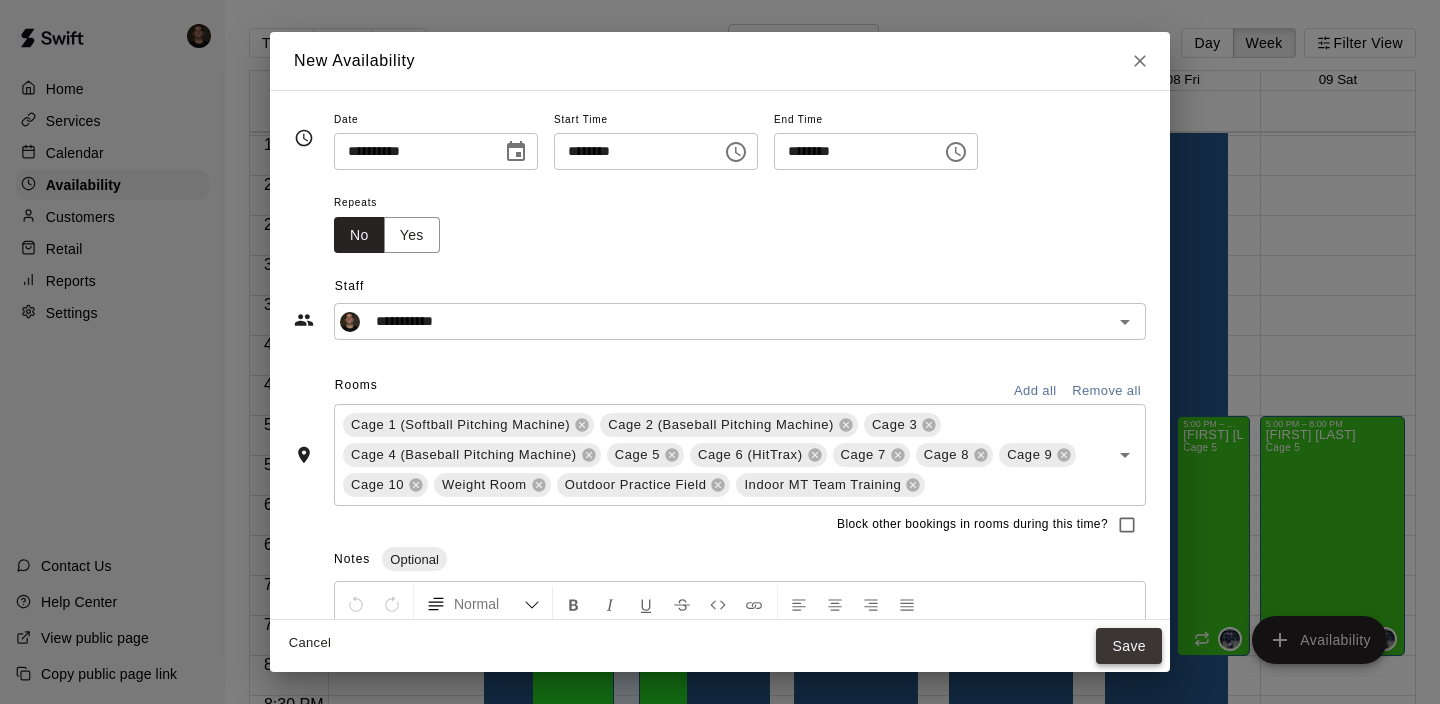 click on "Save" at bounding box center (1129, 646) 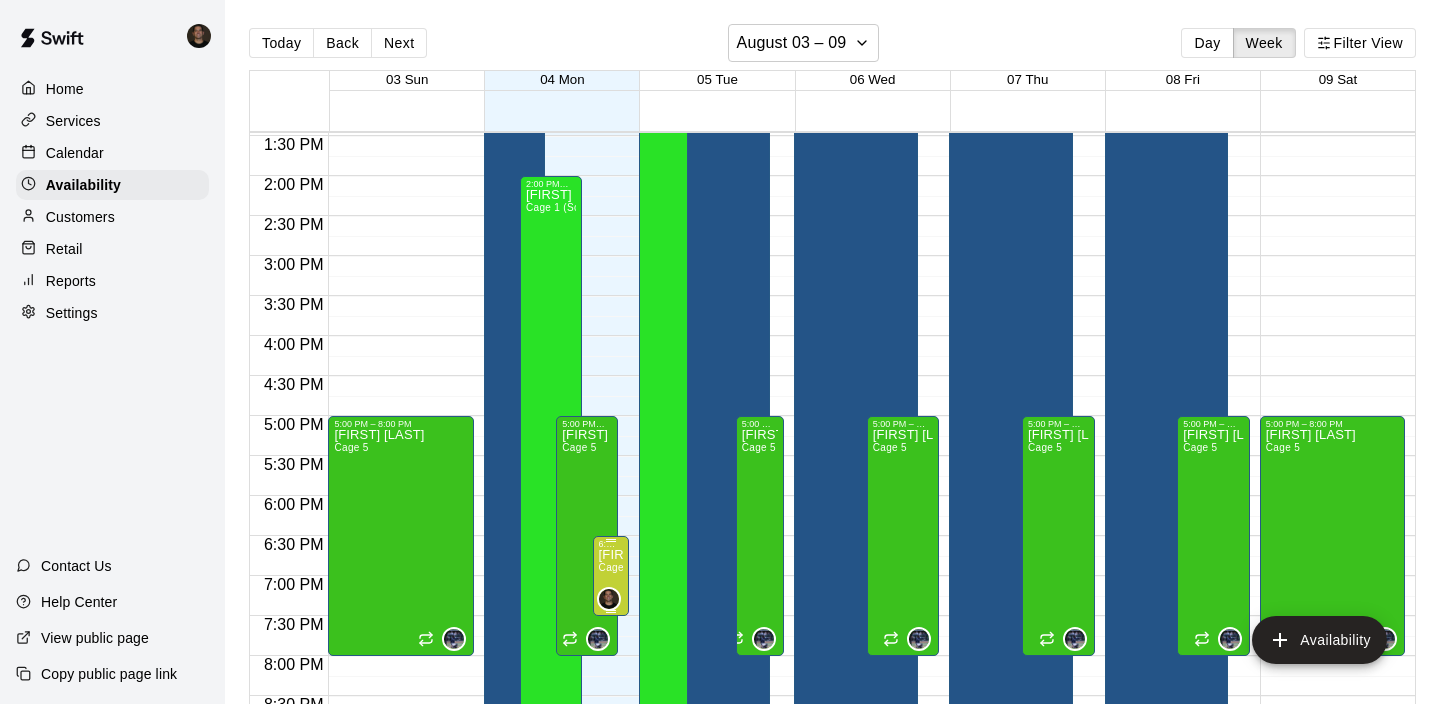 click at bounding box center [611, 540] 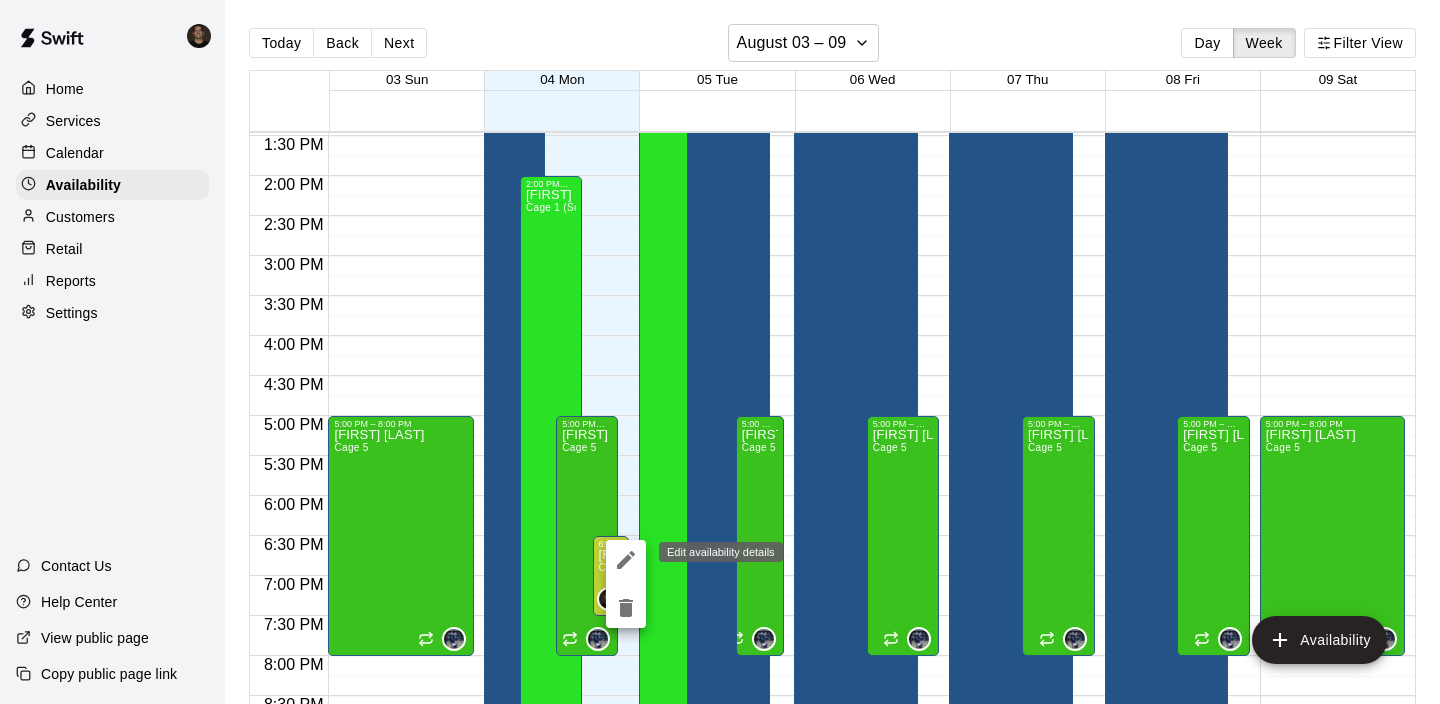 click 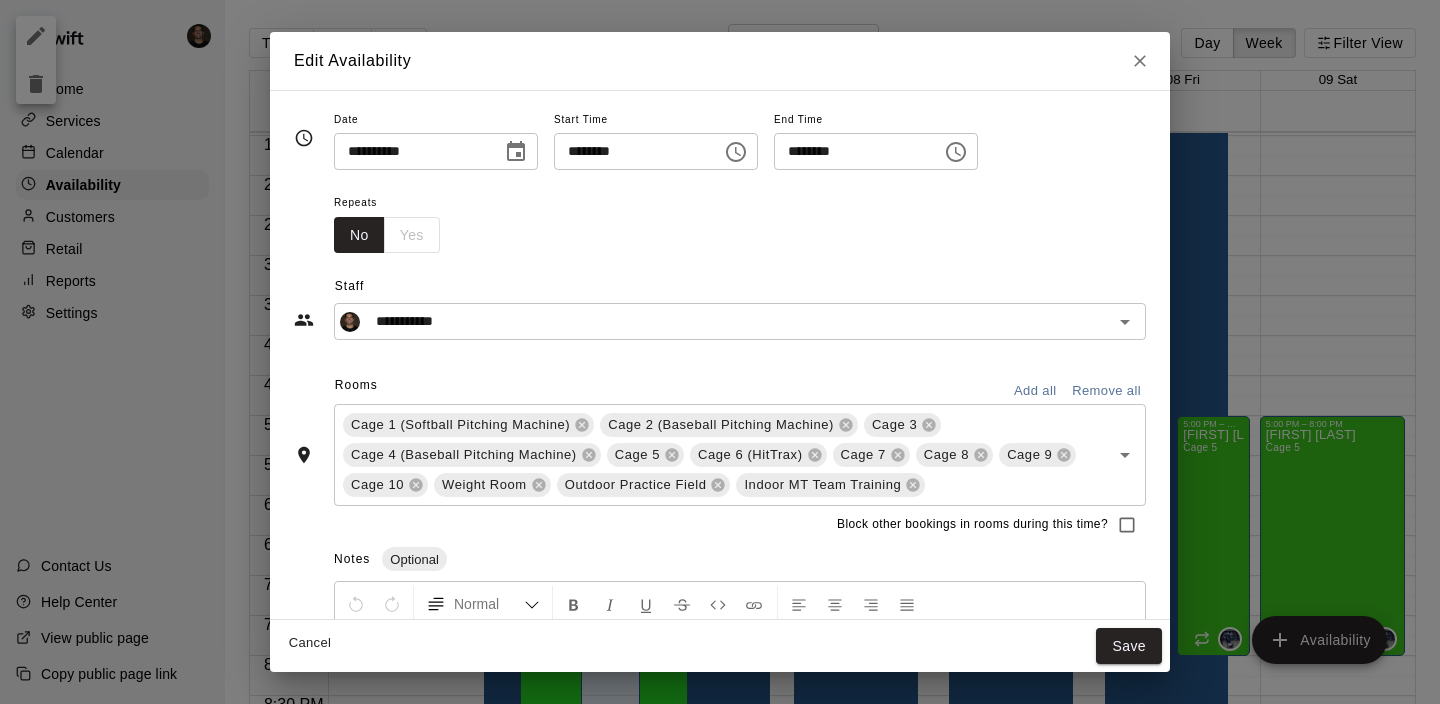 click 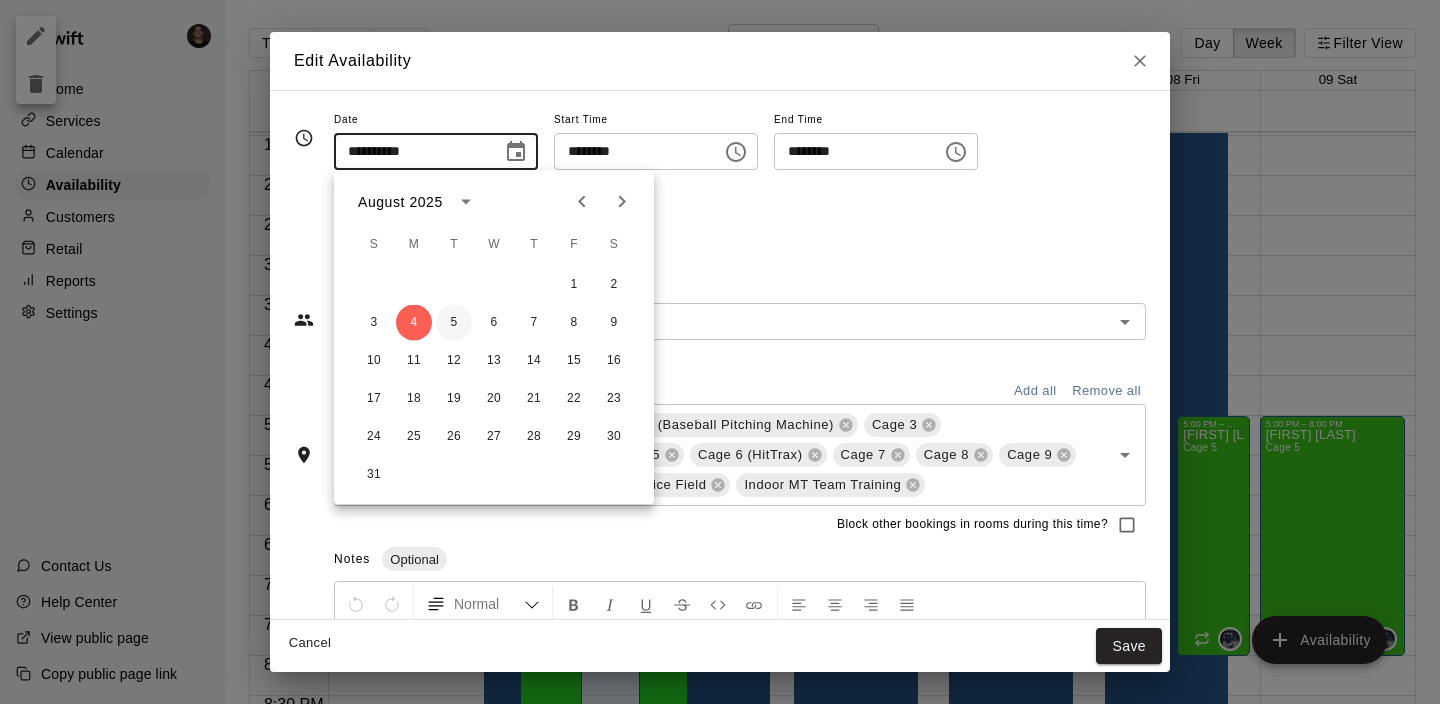 click on "5" at bounding box center (454, 323) 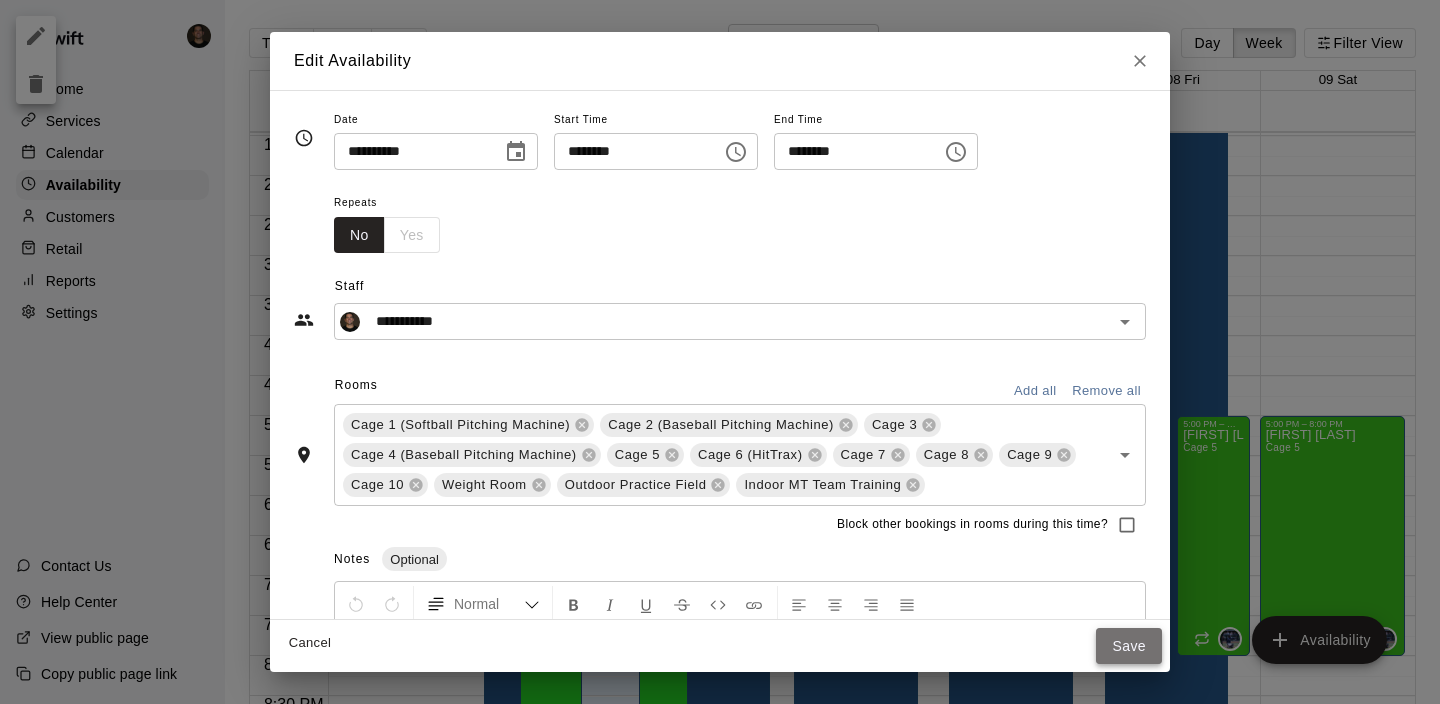 click on "Save" at bounding box center (1129, 646) 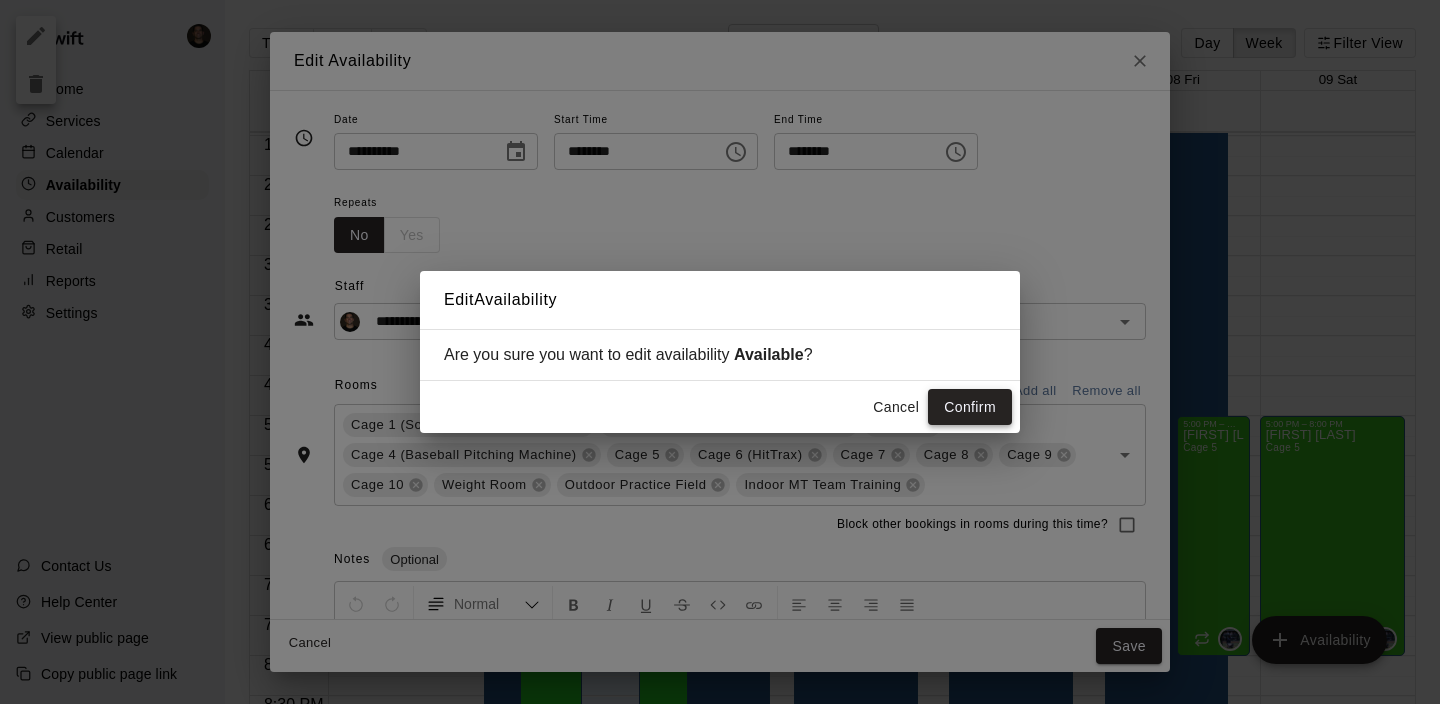 click on "Confirm" at bounding box center [970, 407] 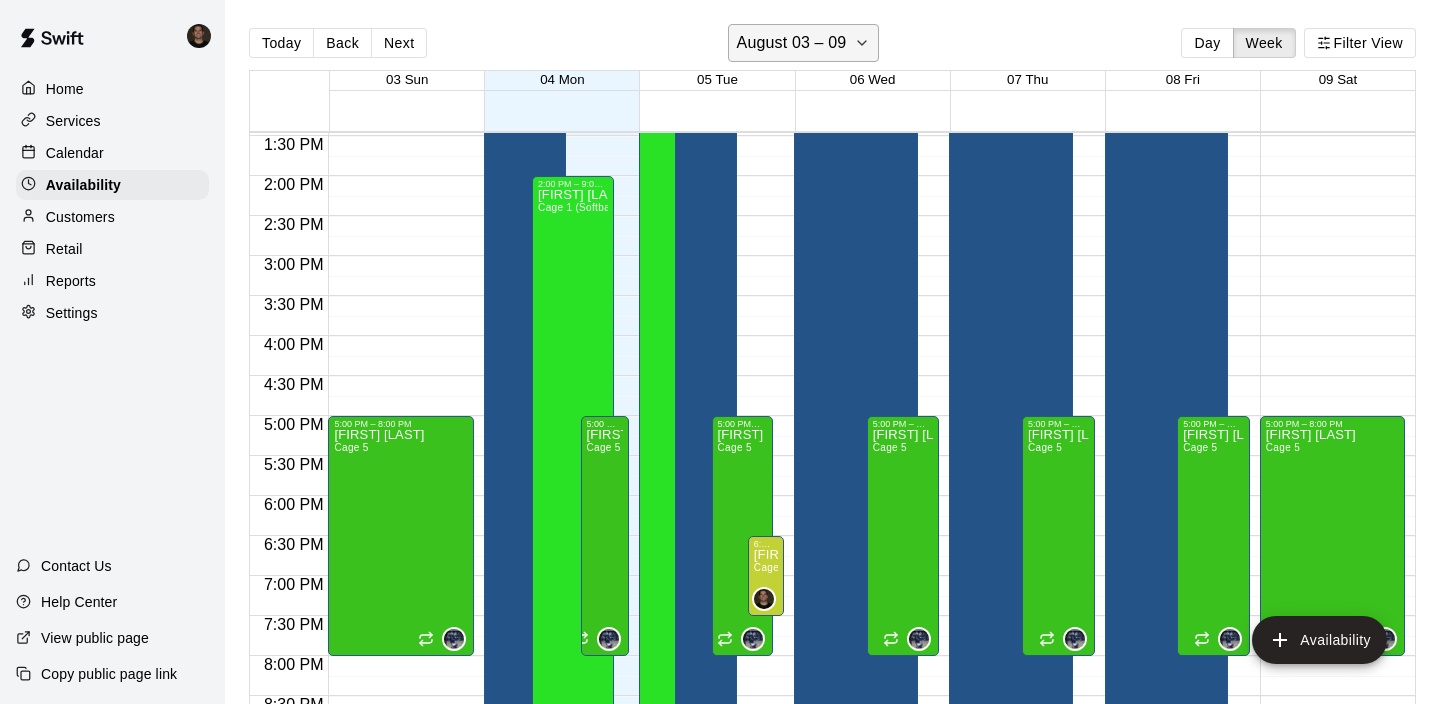 click 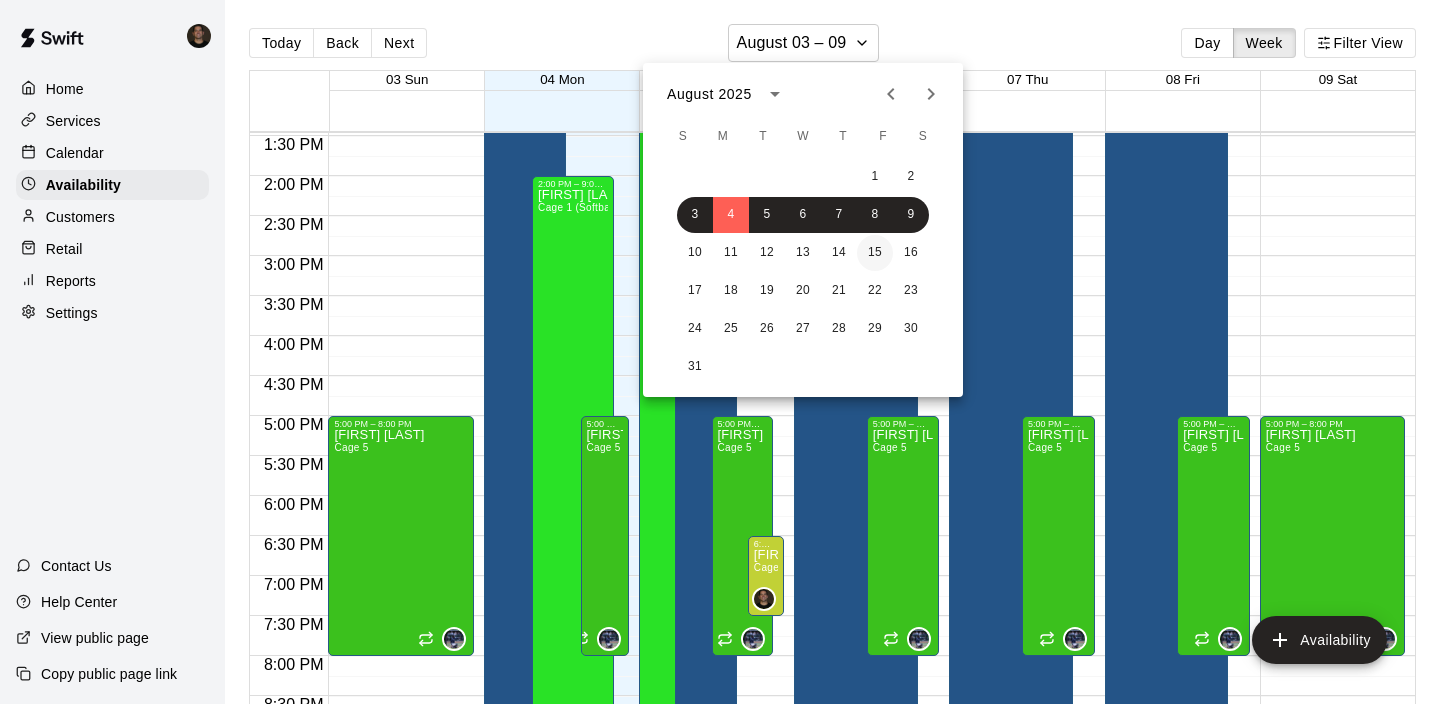 click on "15" at bounding box center [875, 253] 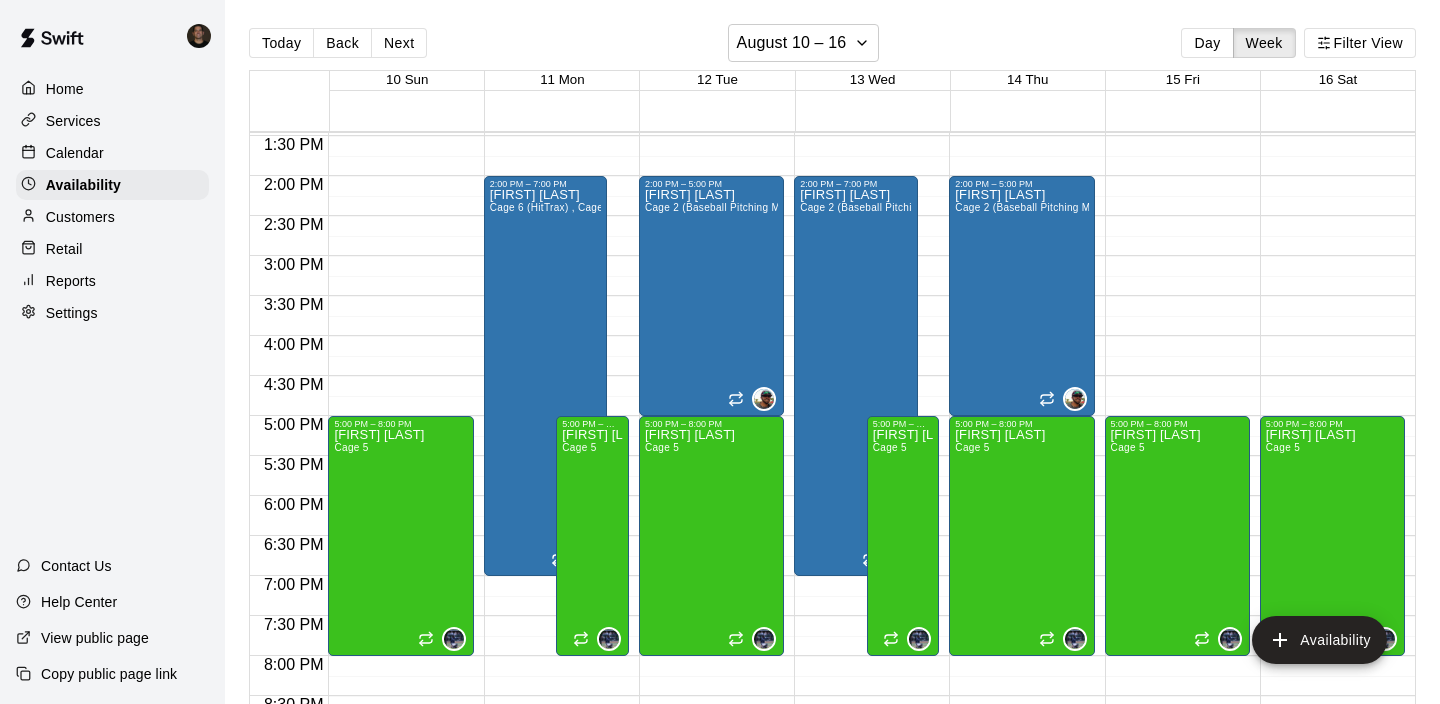 click on "12:00 AM – 9:00 AM Closed 5:00 PM – 8:00 PM [FIRST] [LAST] Cage 5  9:00 PM – 11:59 PM Closed" at bounding box center [1177, 16] 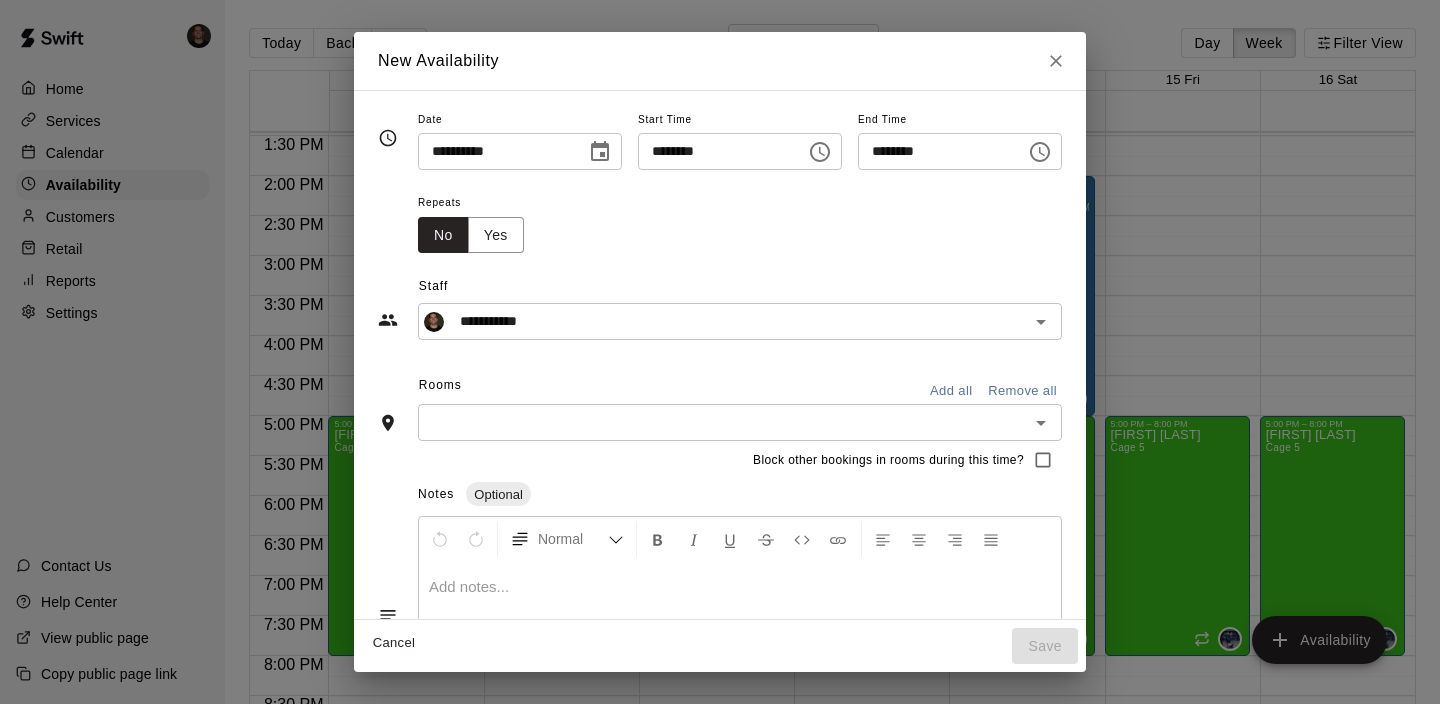 click 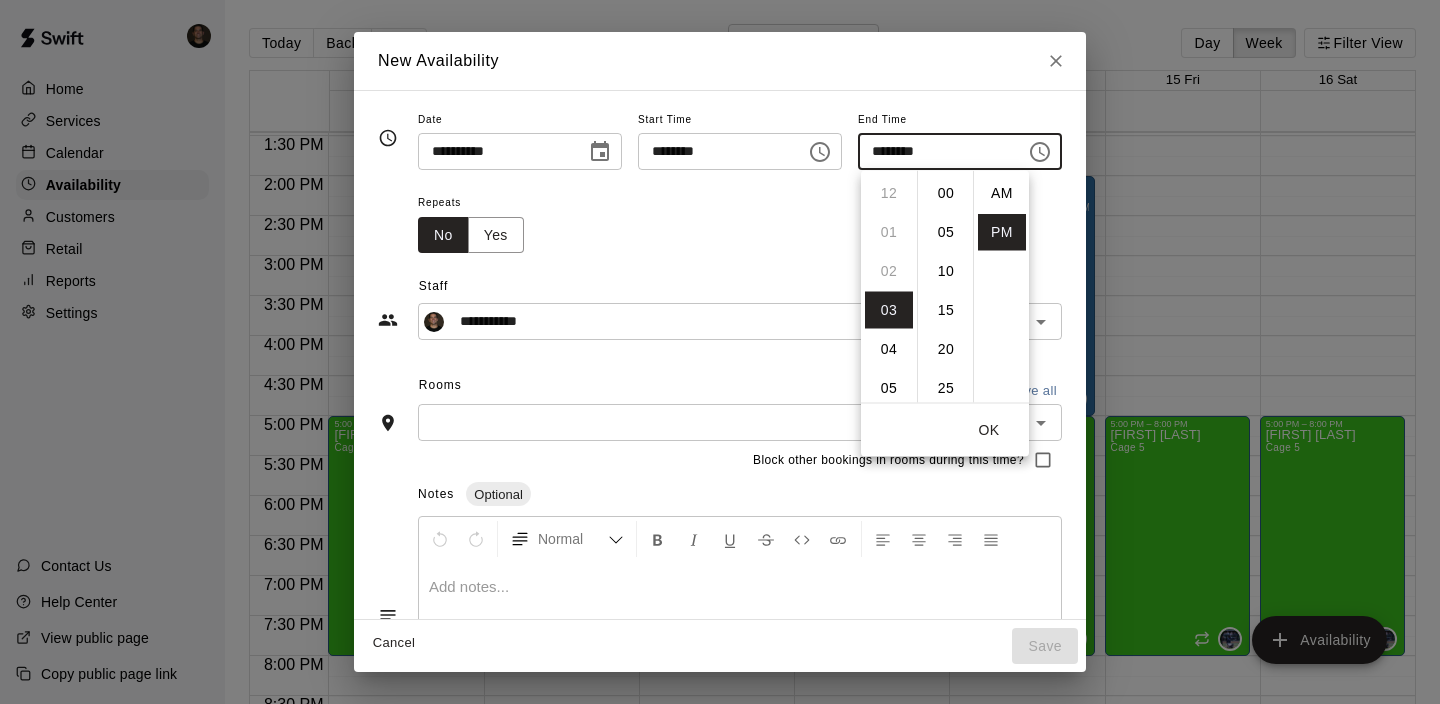 scroll, scrollTop: 117, scrollLeft: 0, axis: vertical 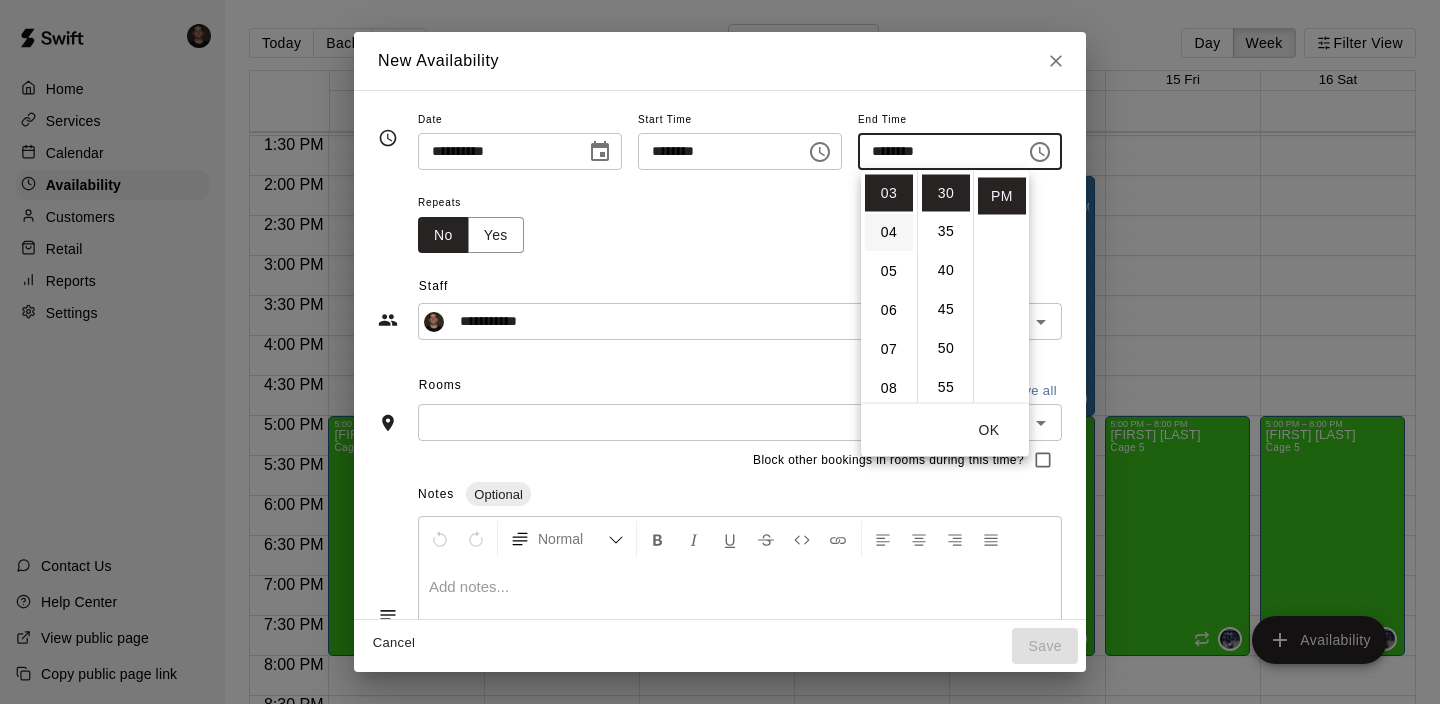 click on "04" at bounding box center [889, 232] 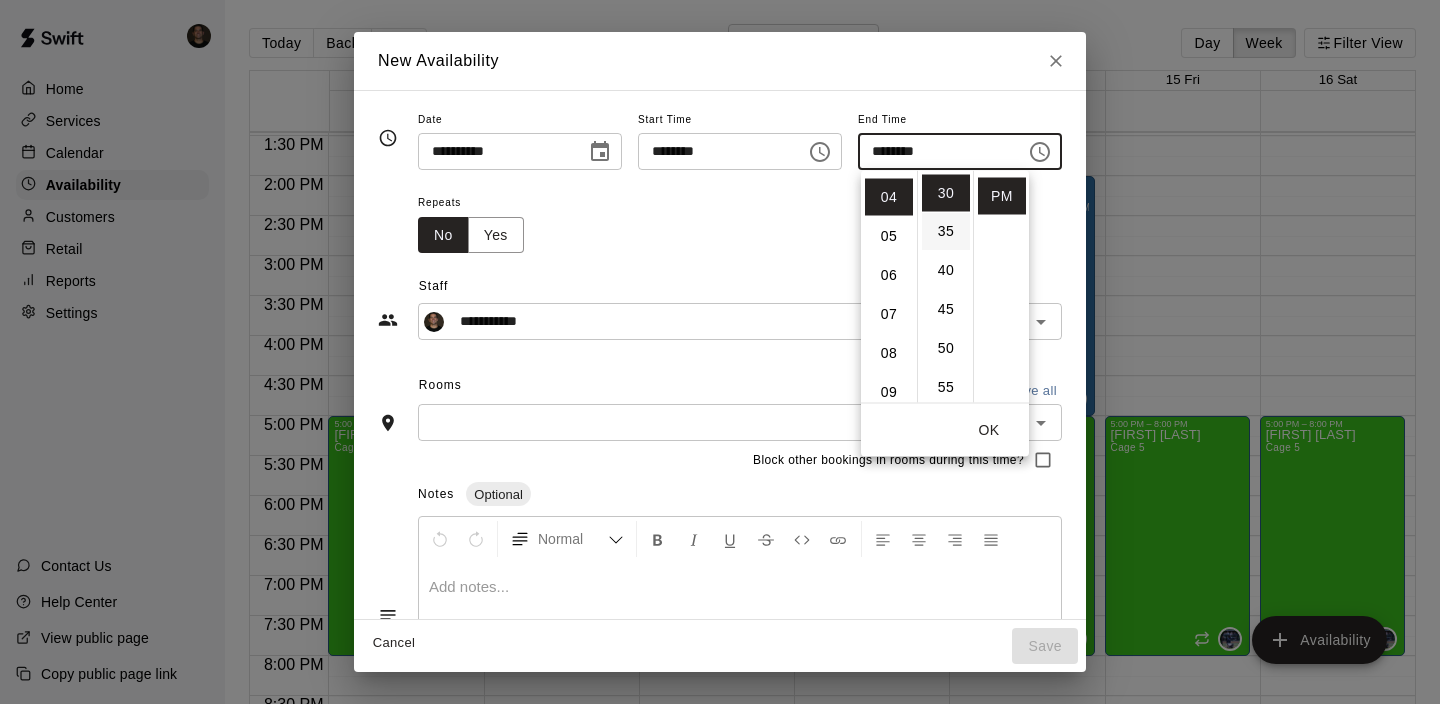 scroll, scrollTop: 156, scrollLeft: 0, axis: vertical 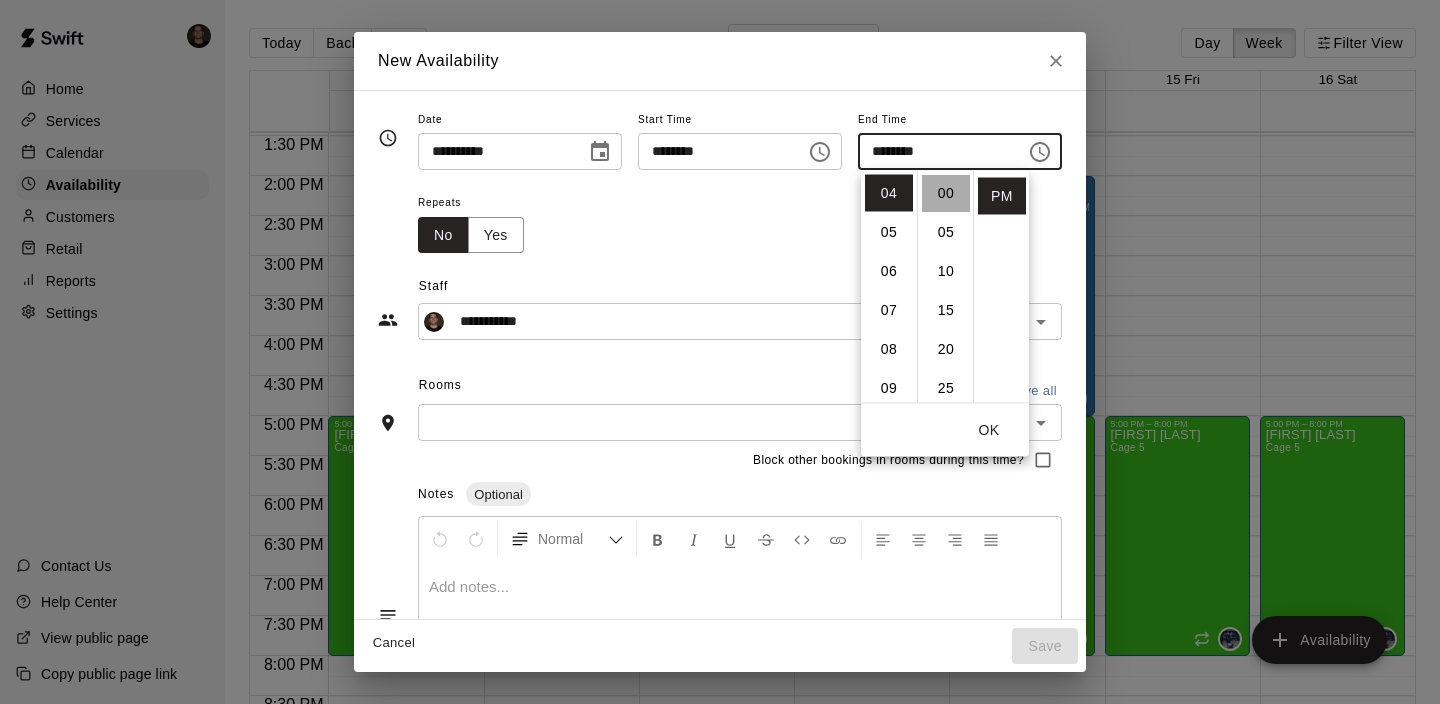 click on "00" at bounding box center [946, 193] 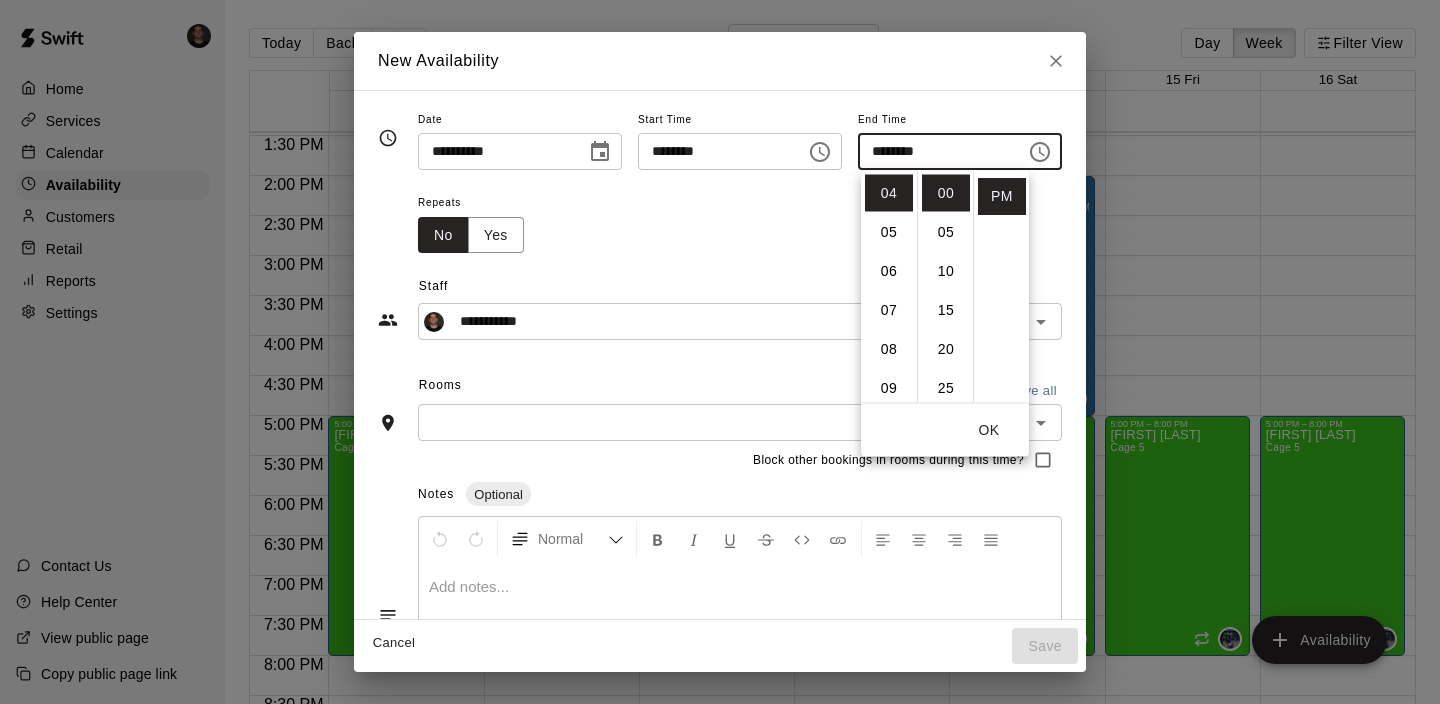 click on "OK" at bounding box center (945, 430) 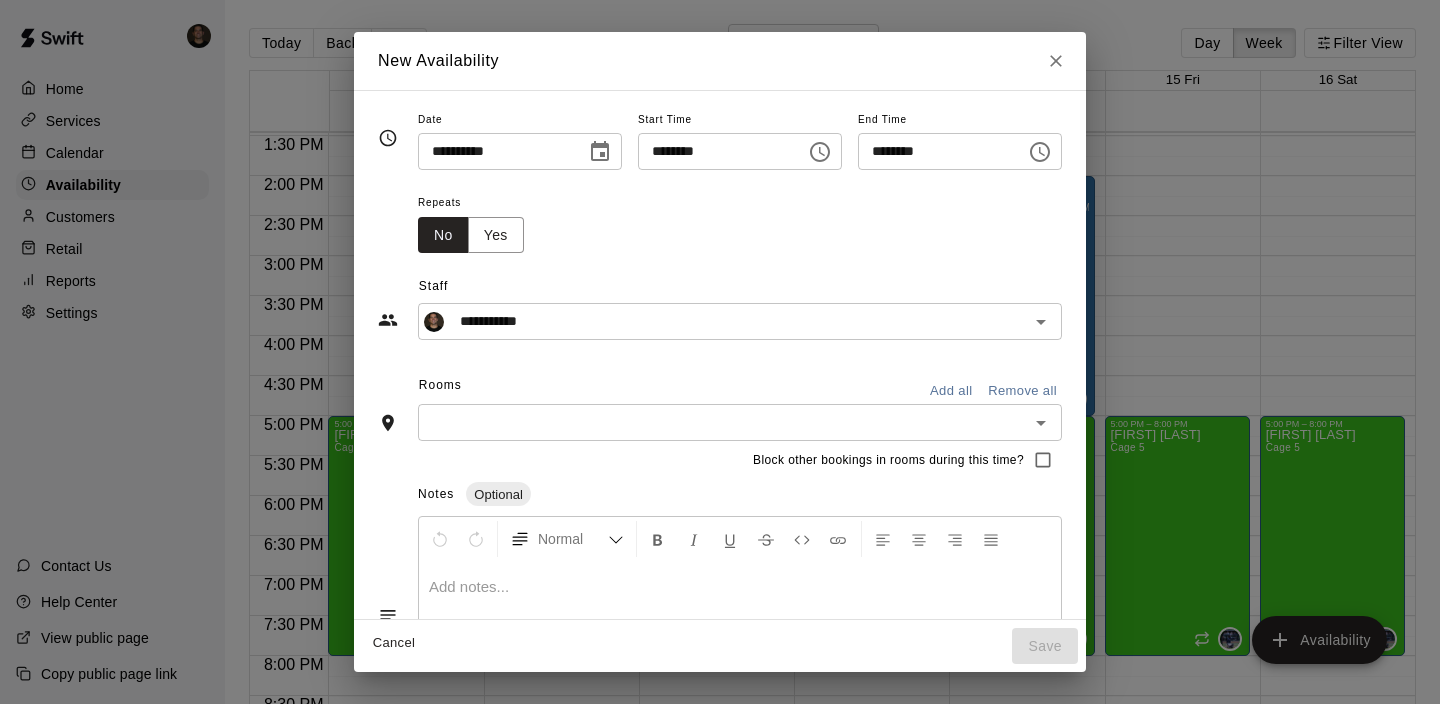 click at bounding box center (723, 422) 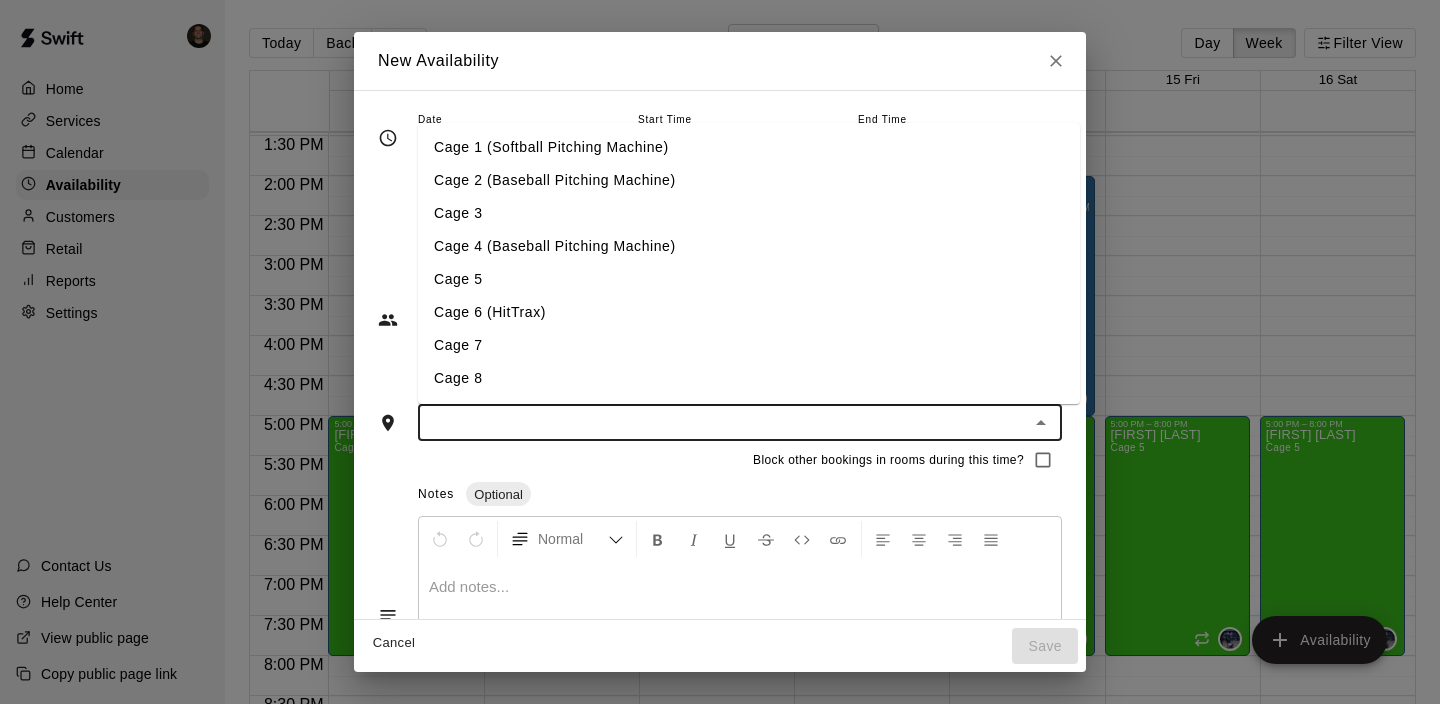 click on "Cage 2 (Baseball Pitching Machine)" at bounding box center [749, 180] 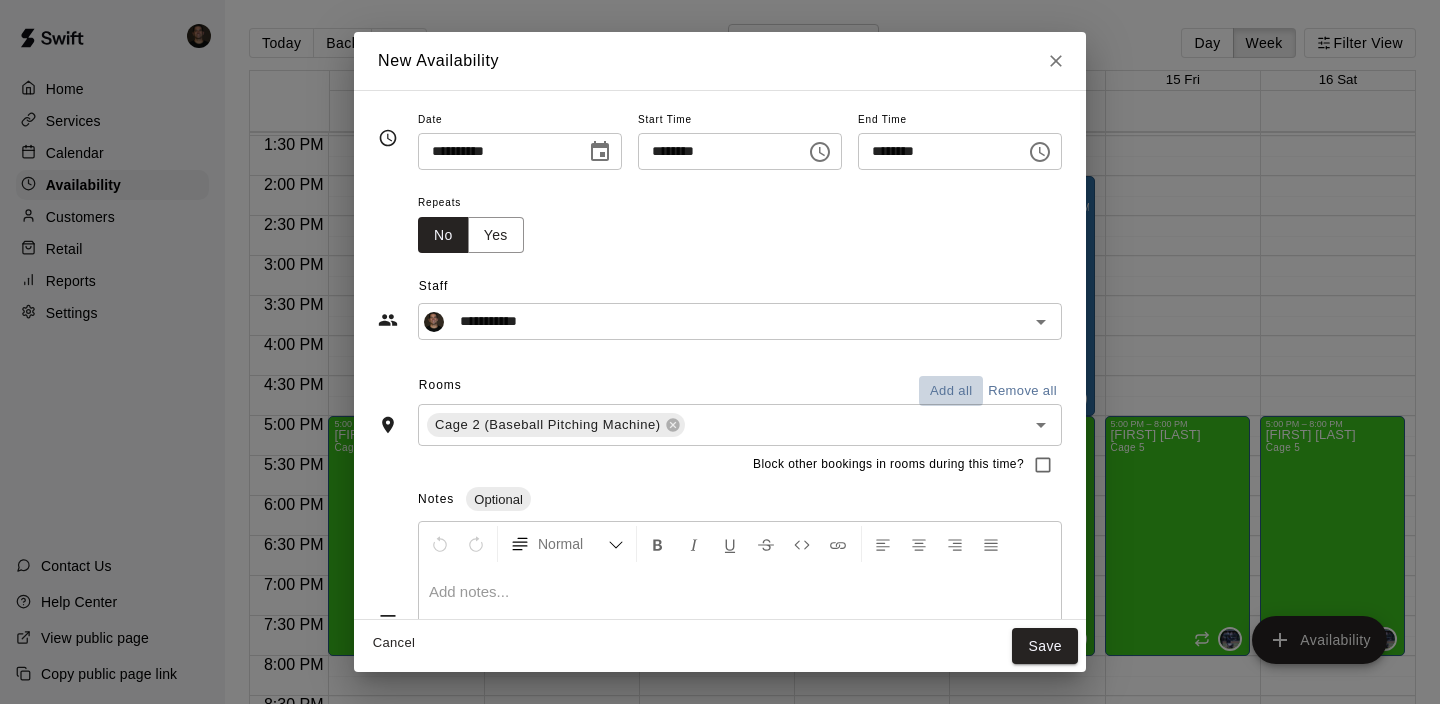 click on "Add all" at bounding box center (951, 391) 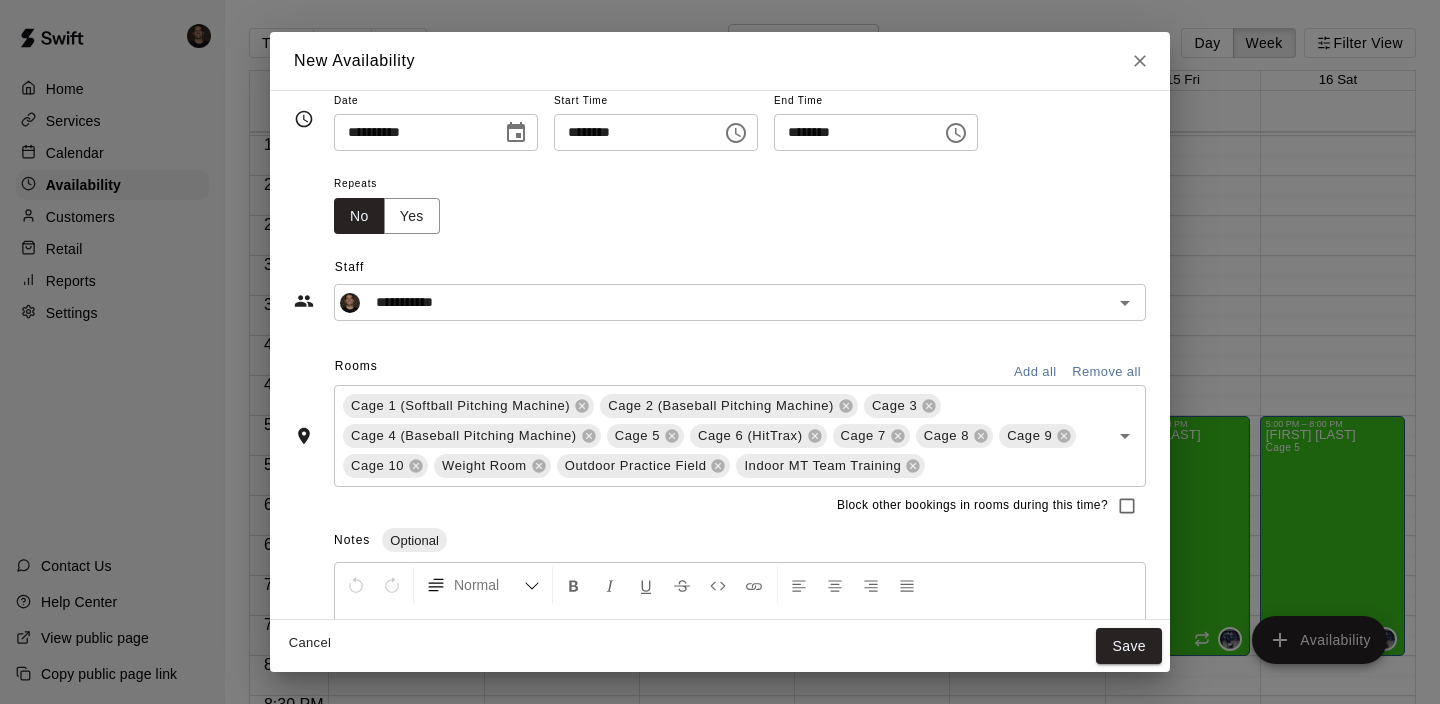 scroll, scrollTop: 180, scrollLeft: 0, axis: vertical 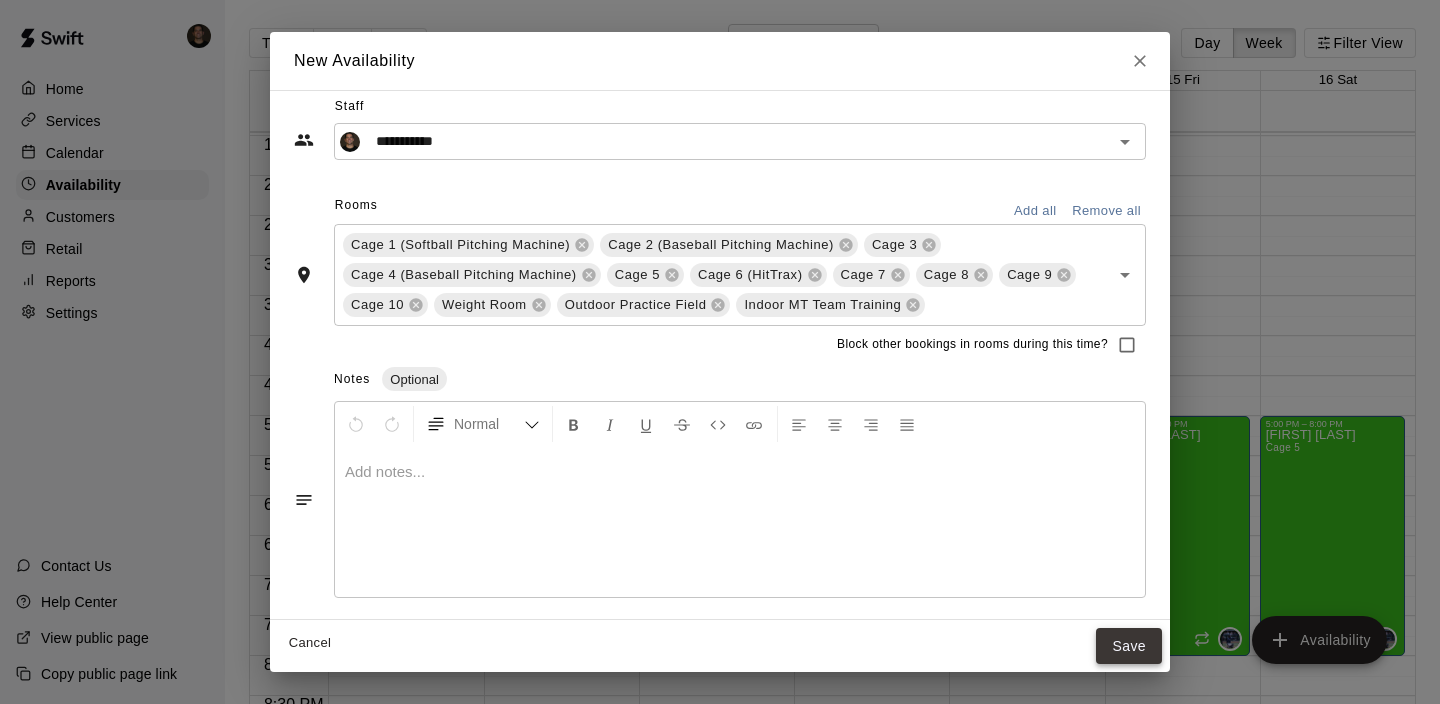 click on "Save" at bounding box center [1129, 646] 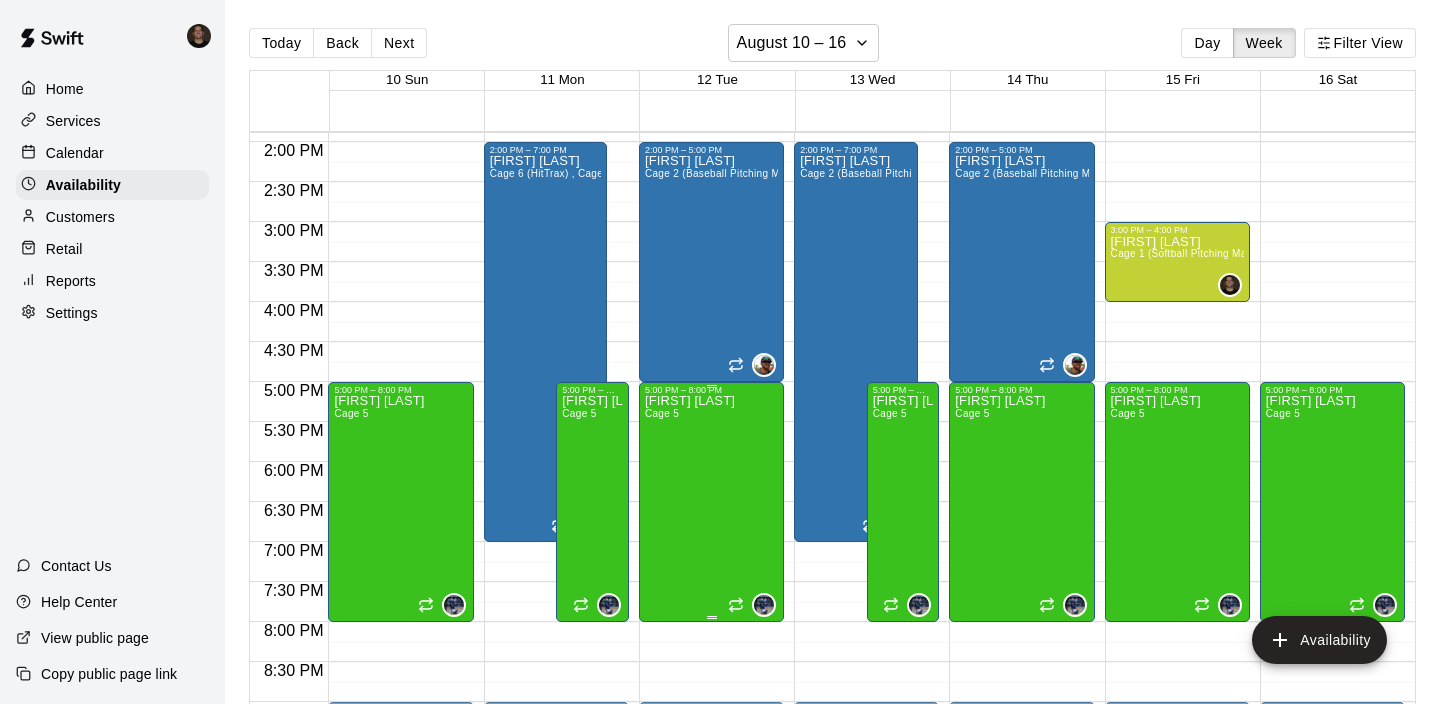 scroll, scrollTop: 1120, scrollLeft: 0, axis: vertical 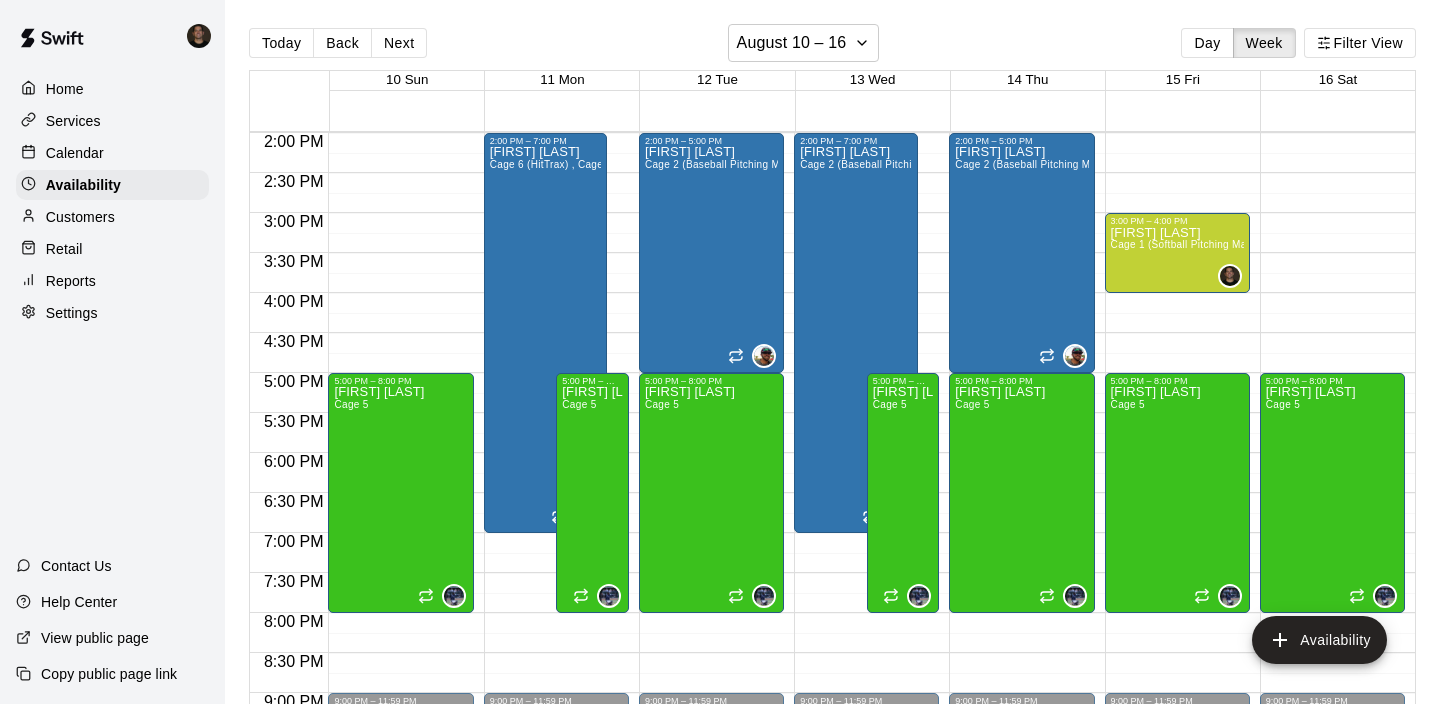 click at bounding box center (562, 503) 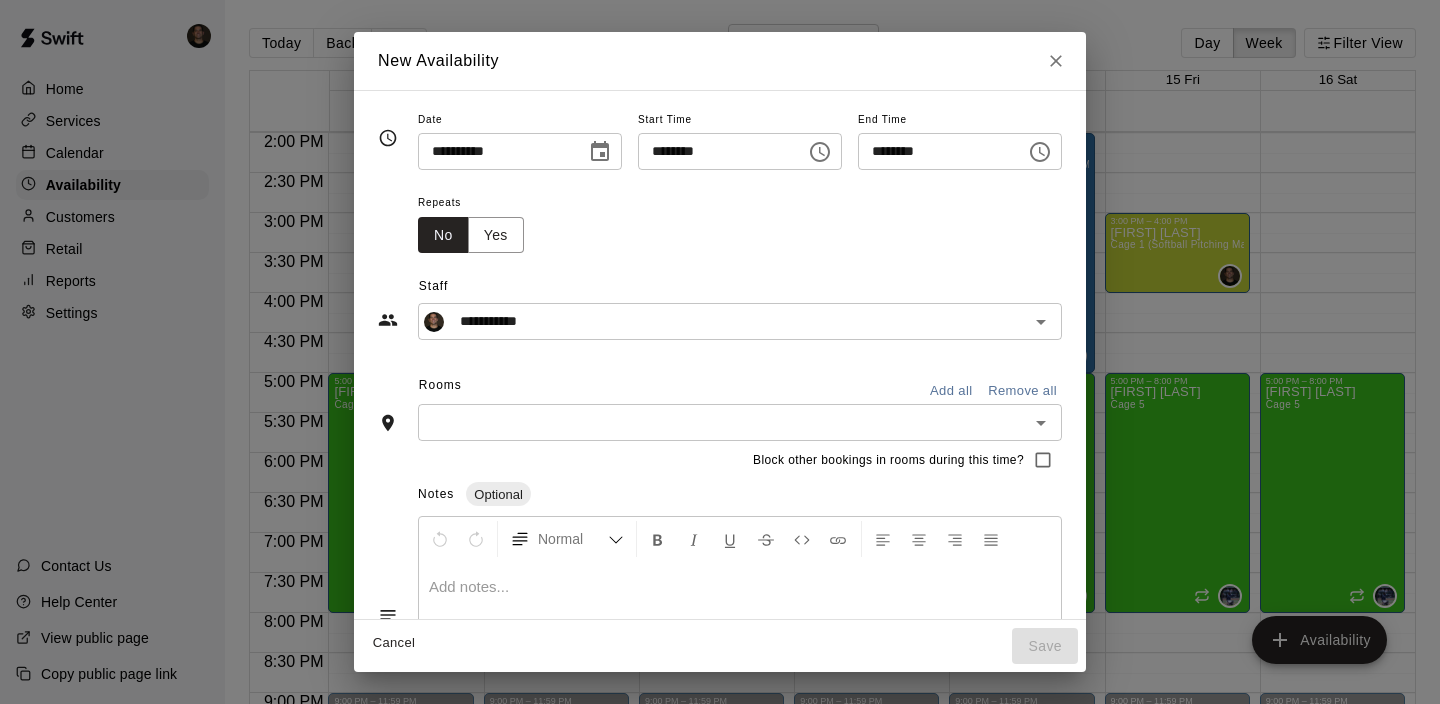 click on "Add all" at bounding box center [951, 391] 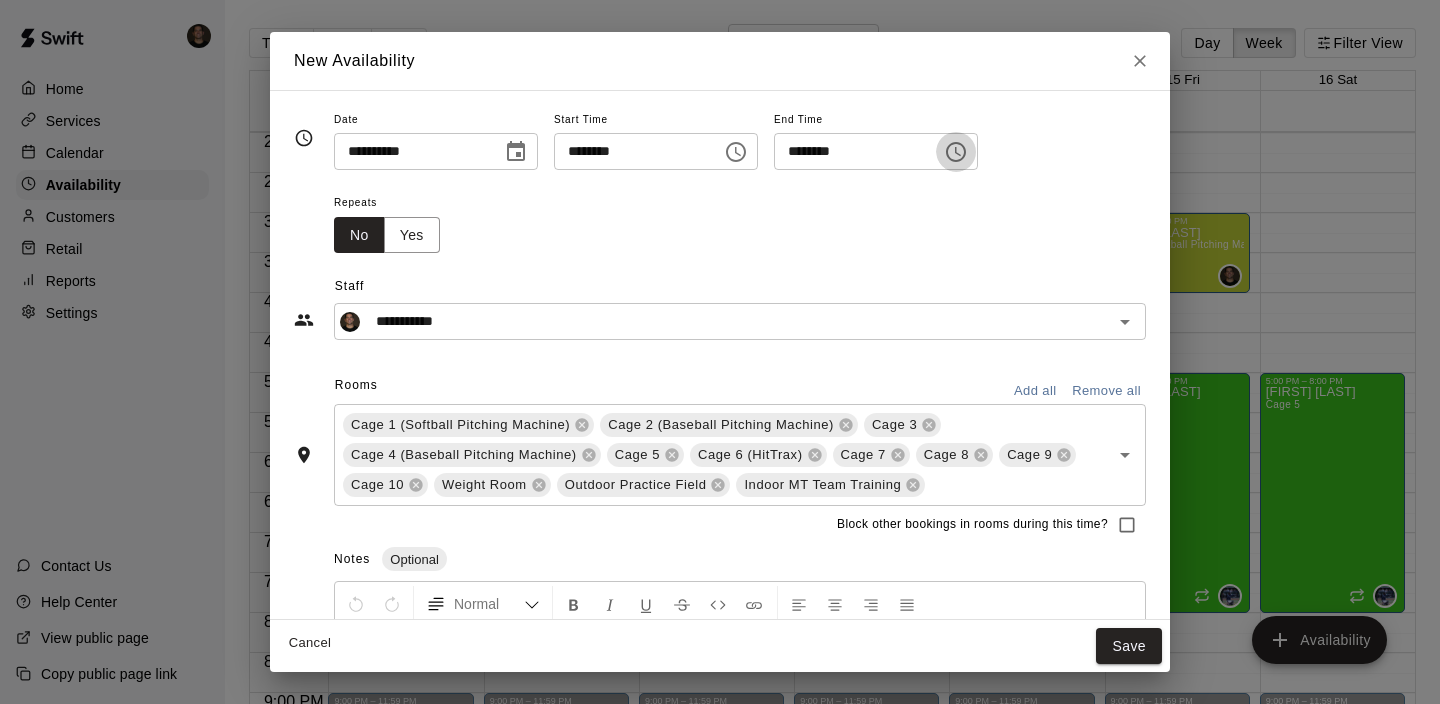 click 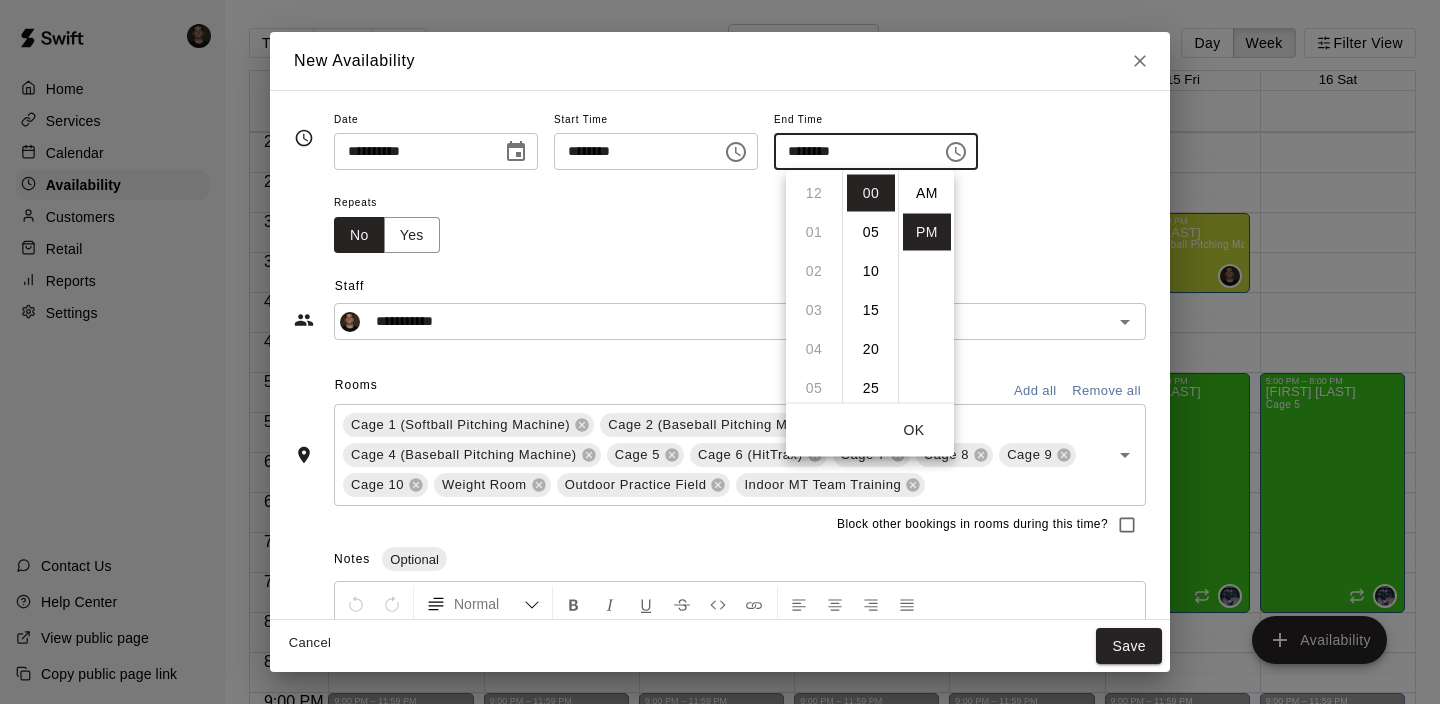 scroll, scrollTop: 273, scrollLeft: 0, axis: vertical 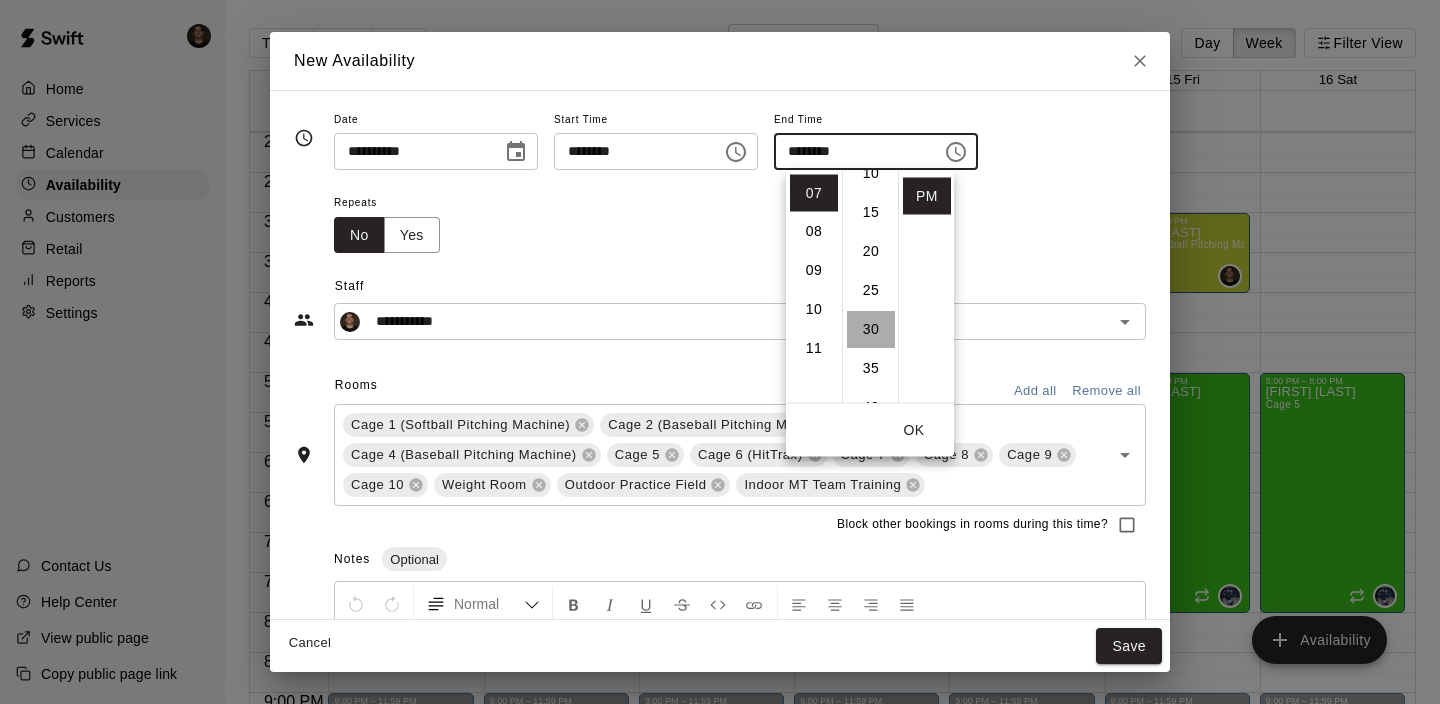 click on "30" at bounding box center (871, 329) 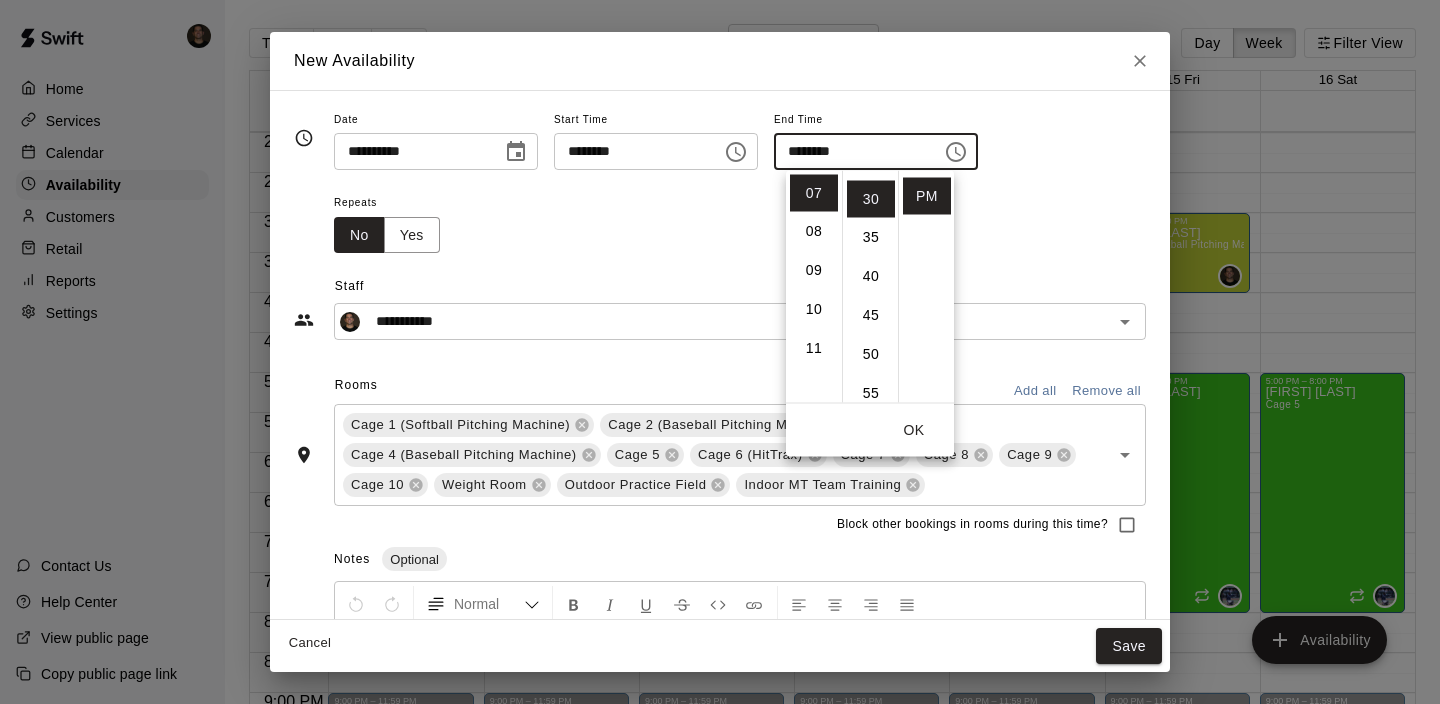 scroll, scrollTop: 234, scrollLeft: 0, axis: vertical 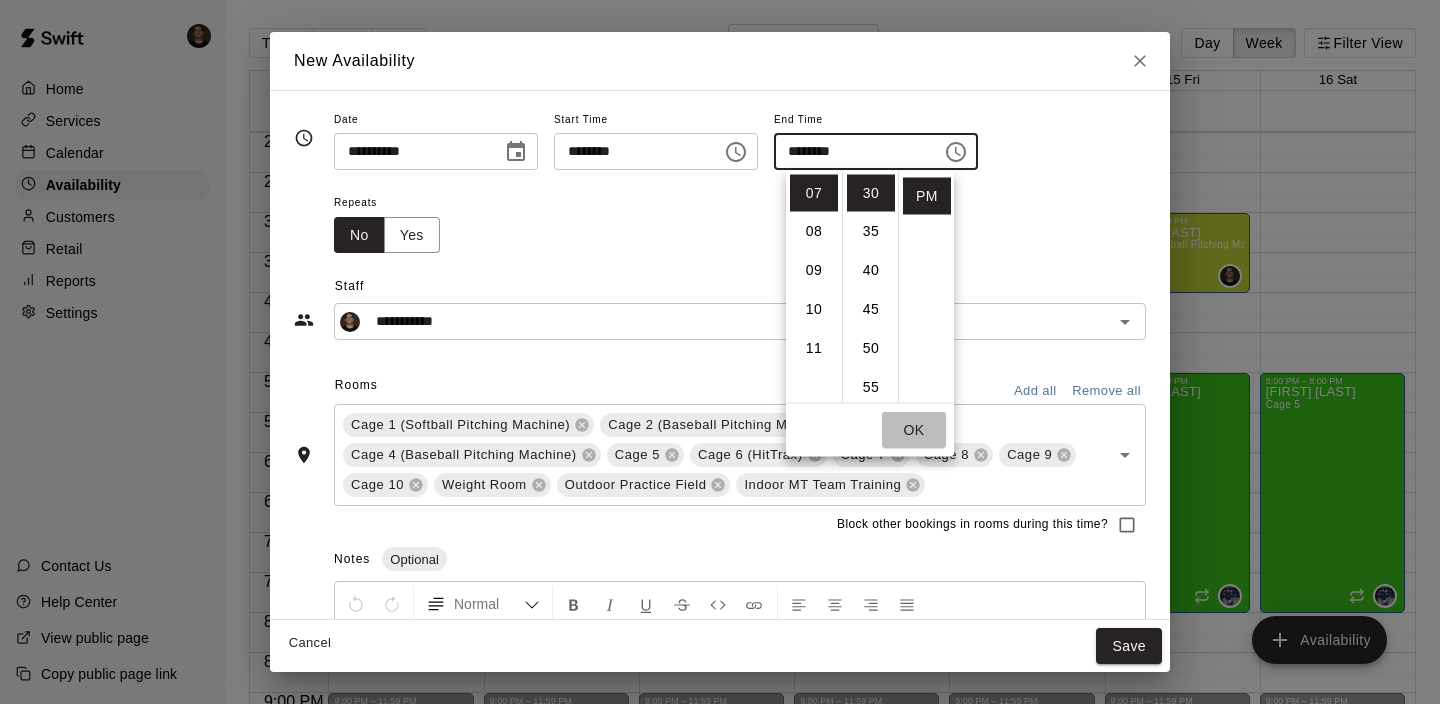 click on "OK" at bounding box center (914, 430) 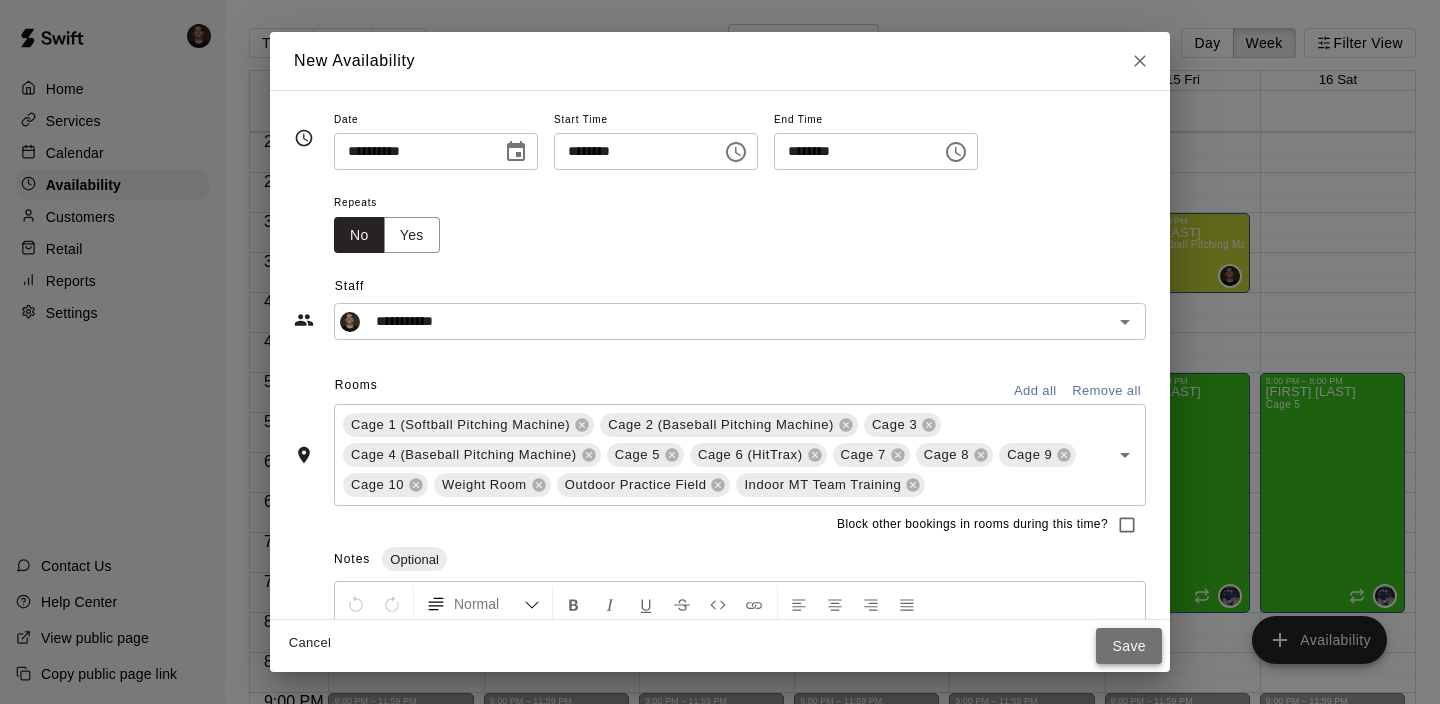 click on "Save" at bounding box center [1129, 646] 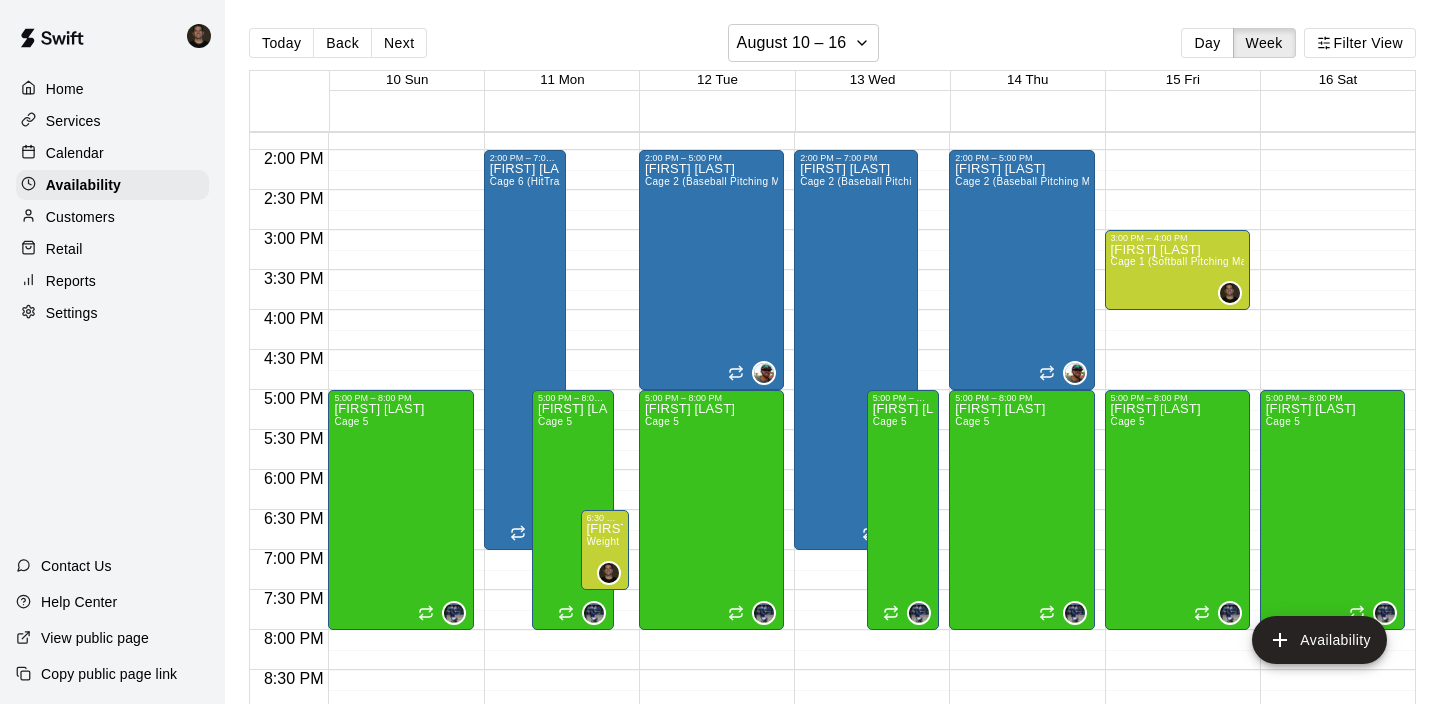 scroll, scrollTop: 1094, scrollLeft: 0, axis: vertical 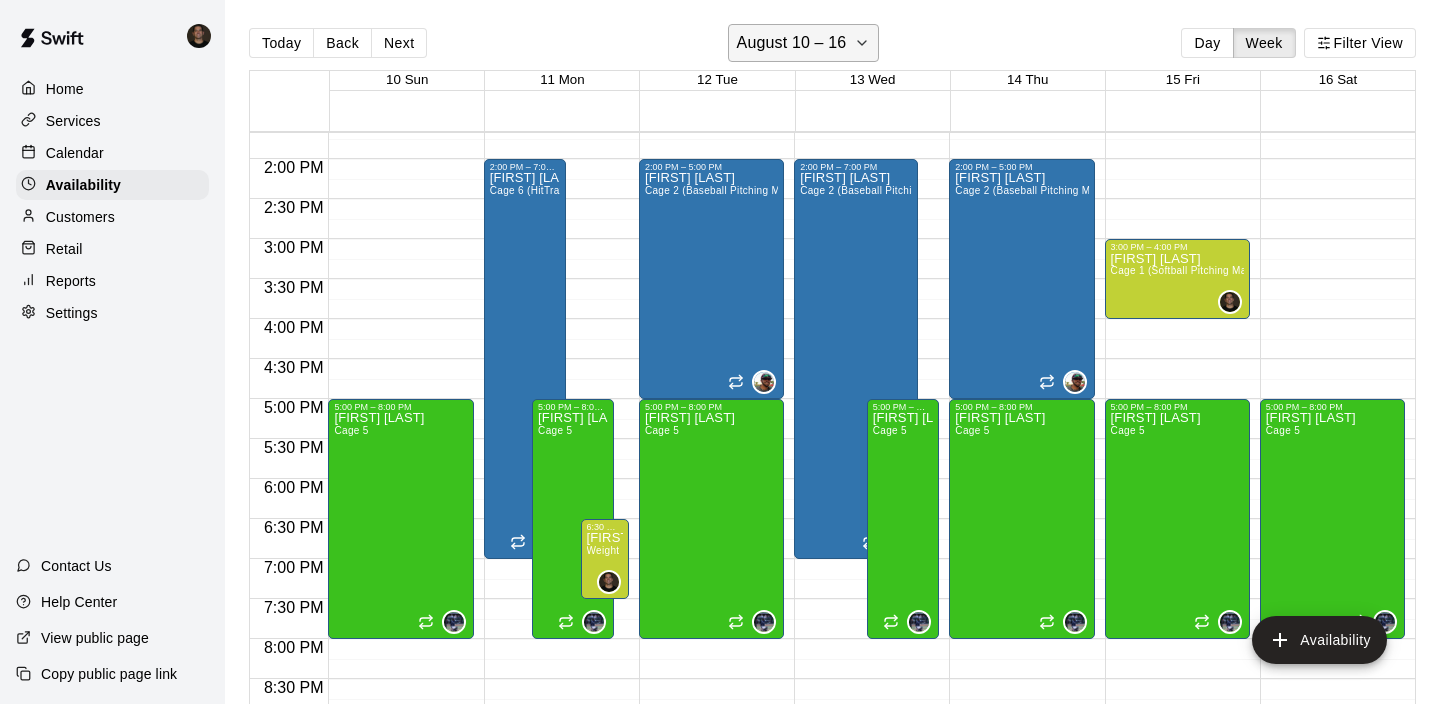 click on "August 10 – 16" at bounding box center (792, 43) 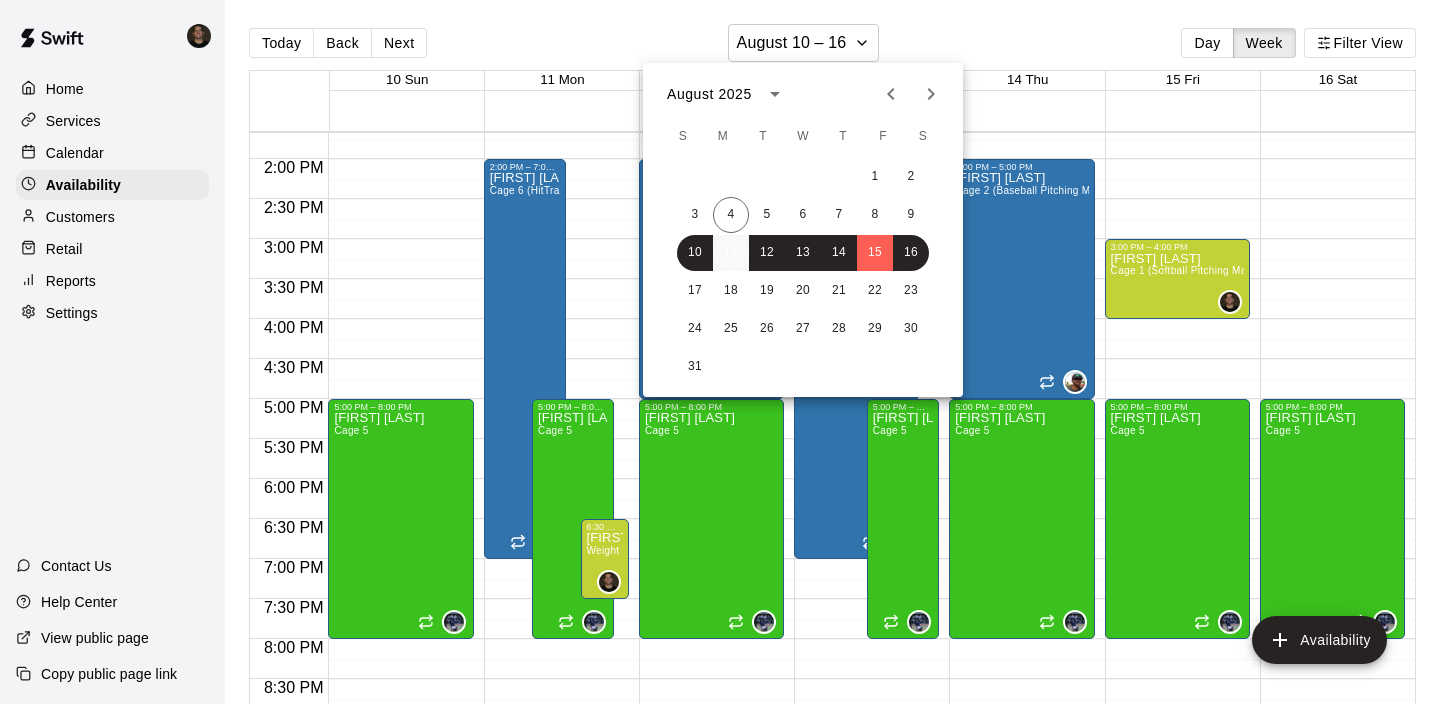 click on "11" at bounding box center [731, 253] 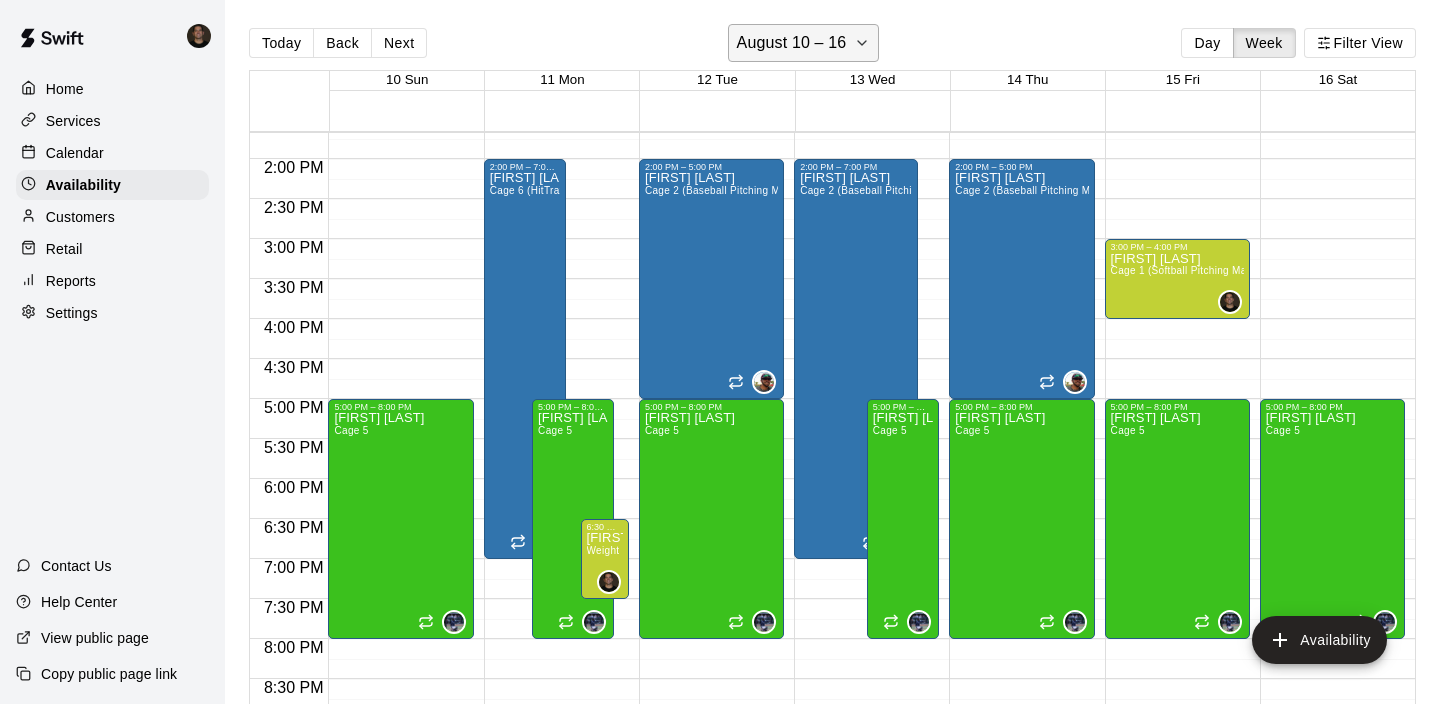 click 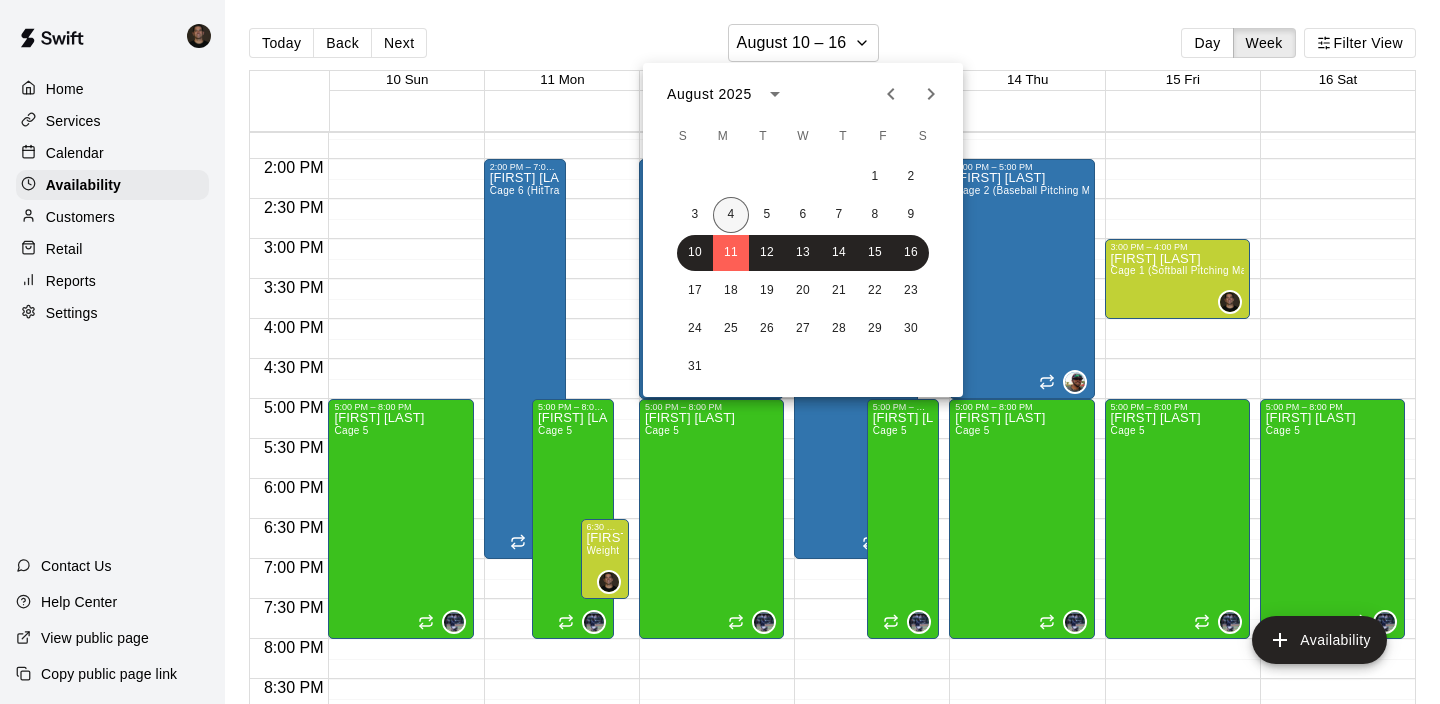 click on "4" at bounding box center (731, 215) 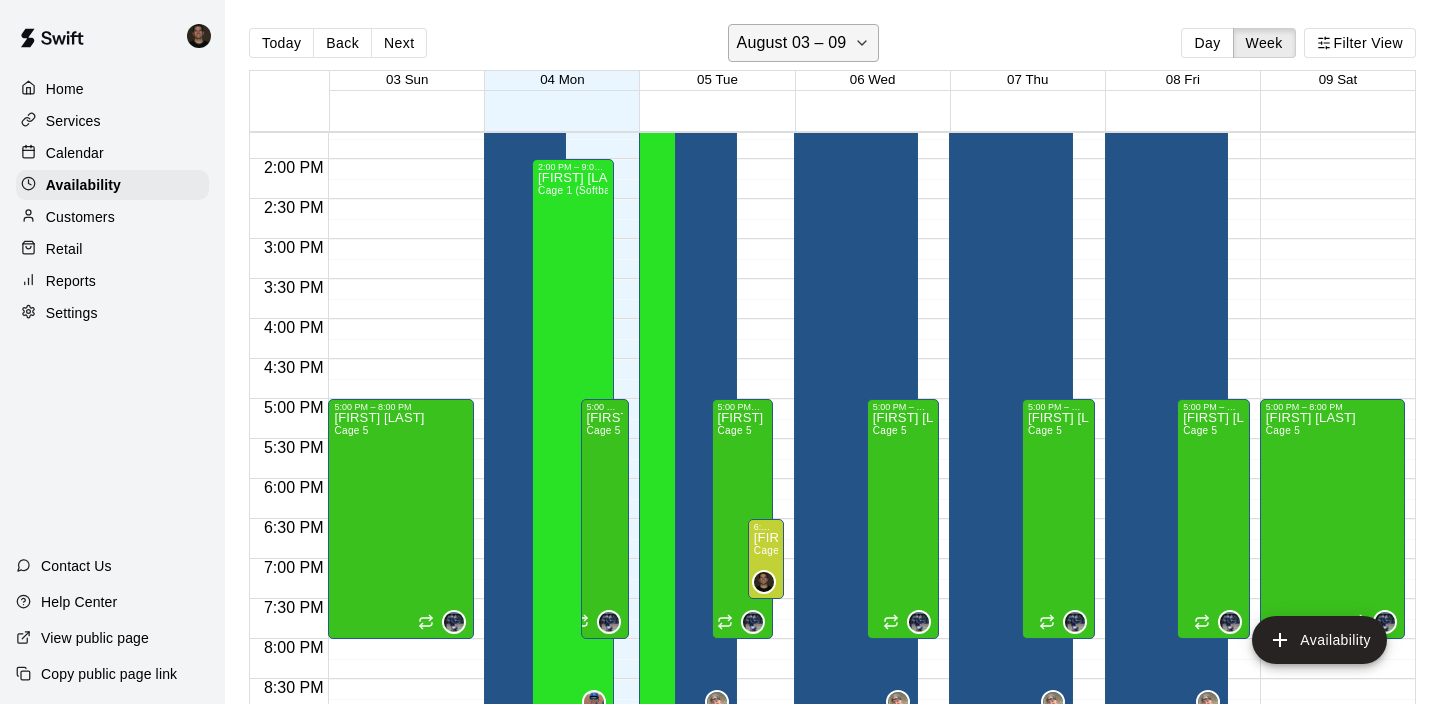 click on "August 03 – 09" at bounding box center (804, 43) 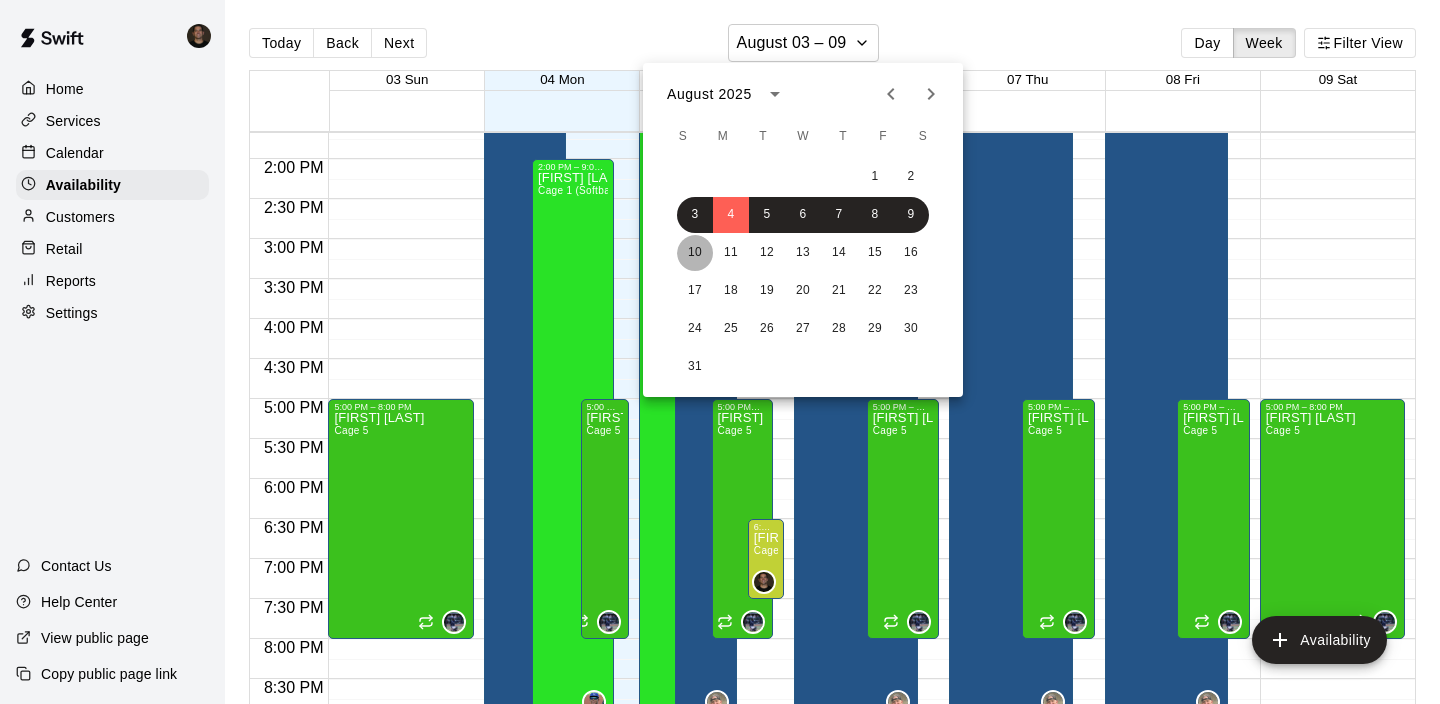 click on "10" at bounding box center [695, 253] 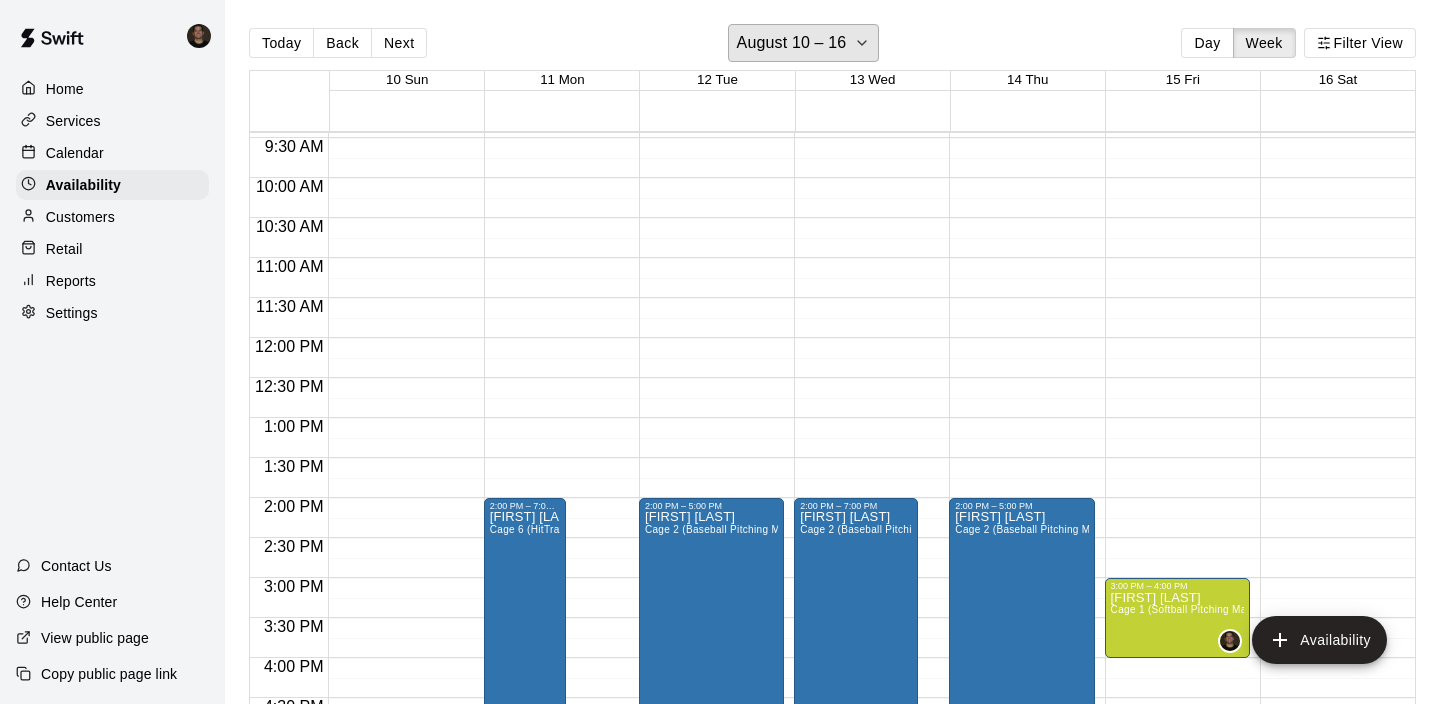 scroll, scrollTop: 752, scrollLeft: 0, axis: vertical 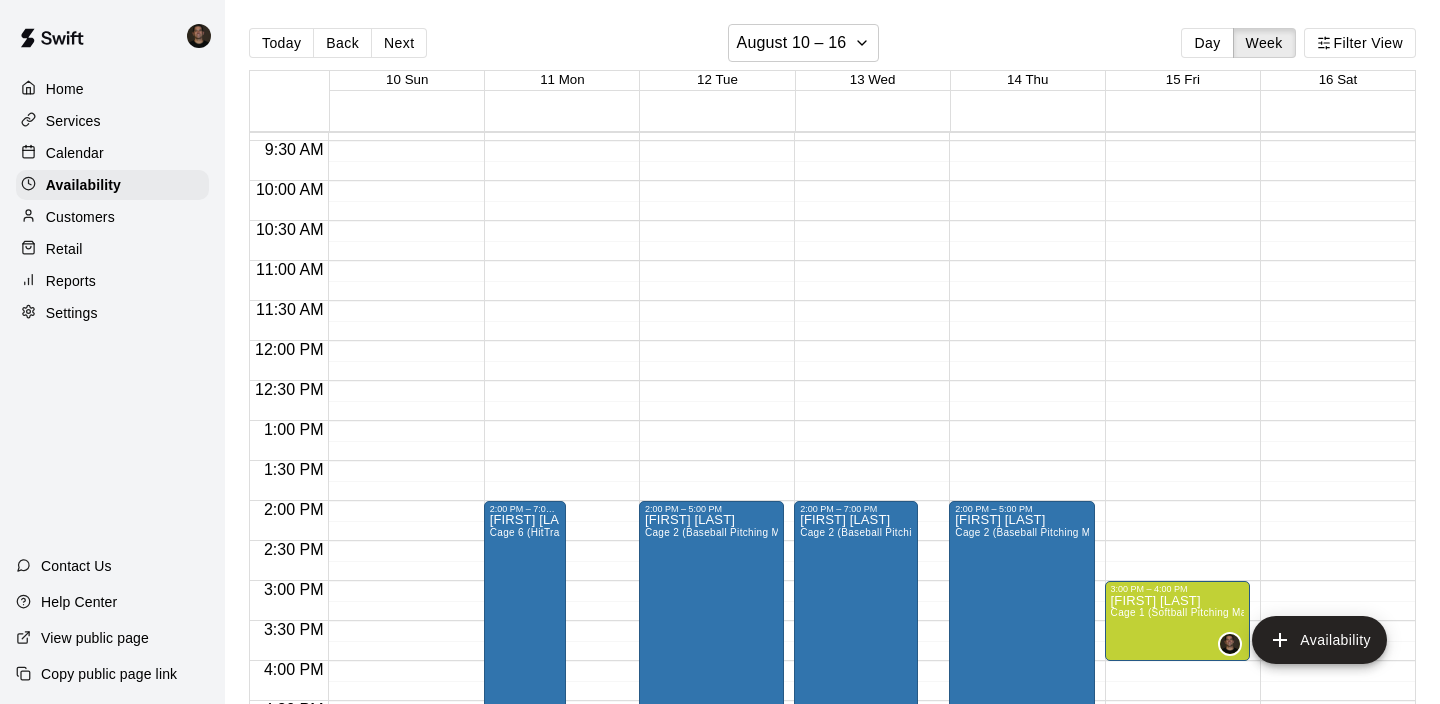 click on "12:00 AM – 9:00 AM Closed 5:00 PM – 8:00 PM [FIRST] [LAST] Cage 5  9:00 PM – 11:59 PM Closed" at bounding box center (1332, 341) 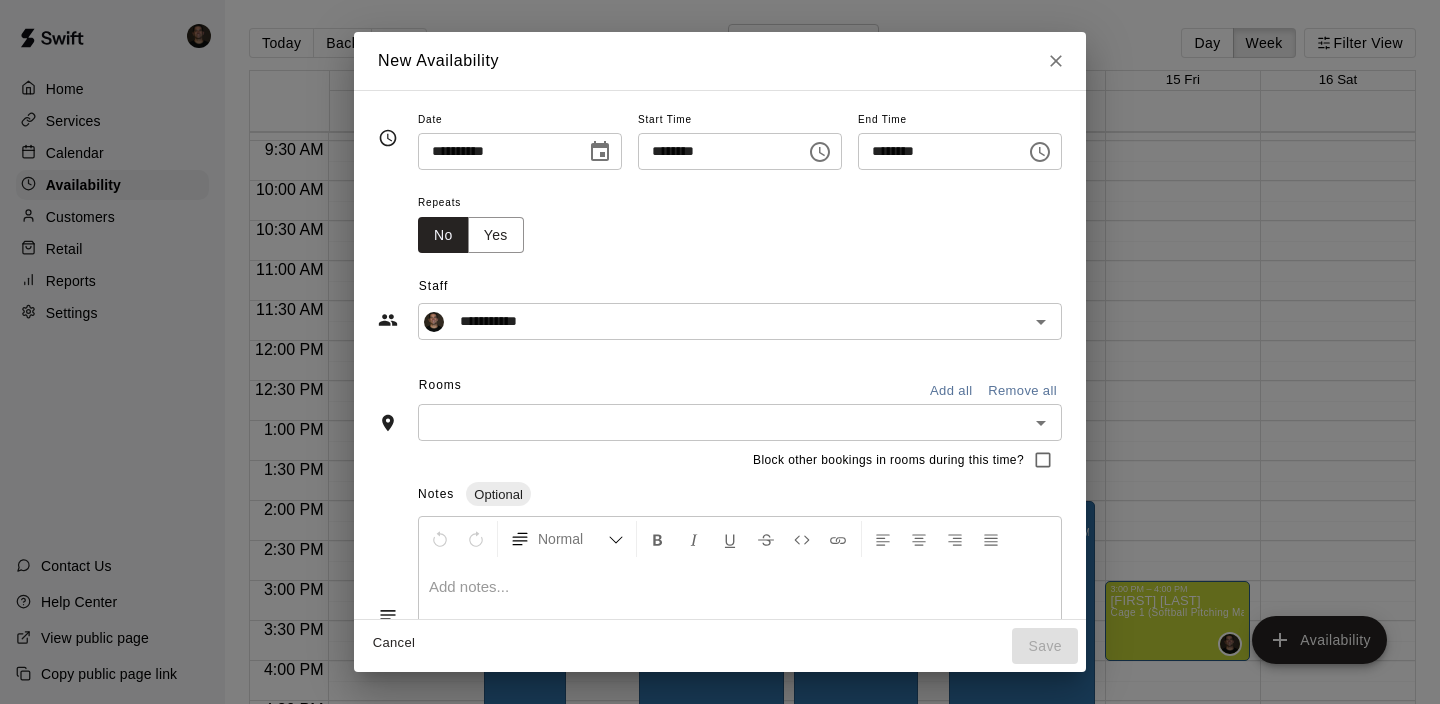 click 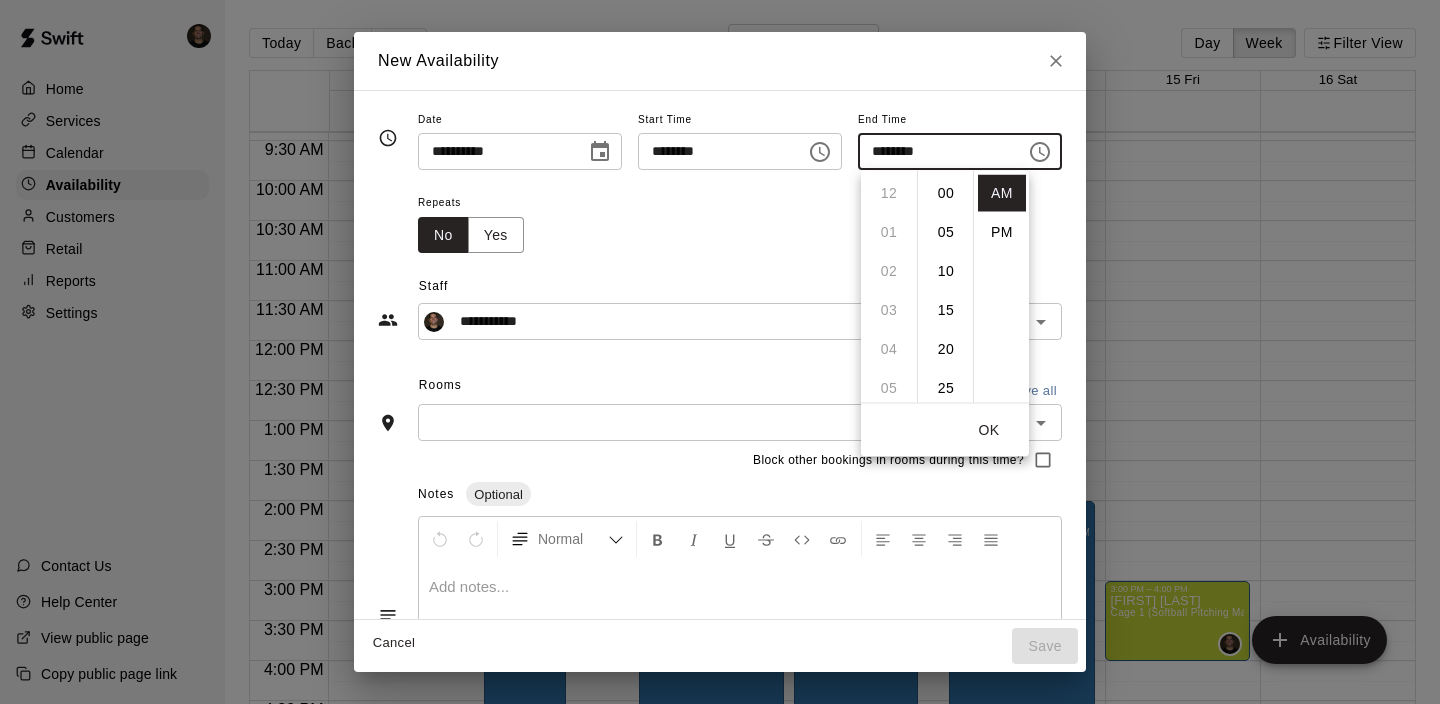 scroll, scrollTop: 390, scrollLeft: 0, axis: vertical 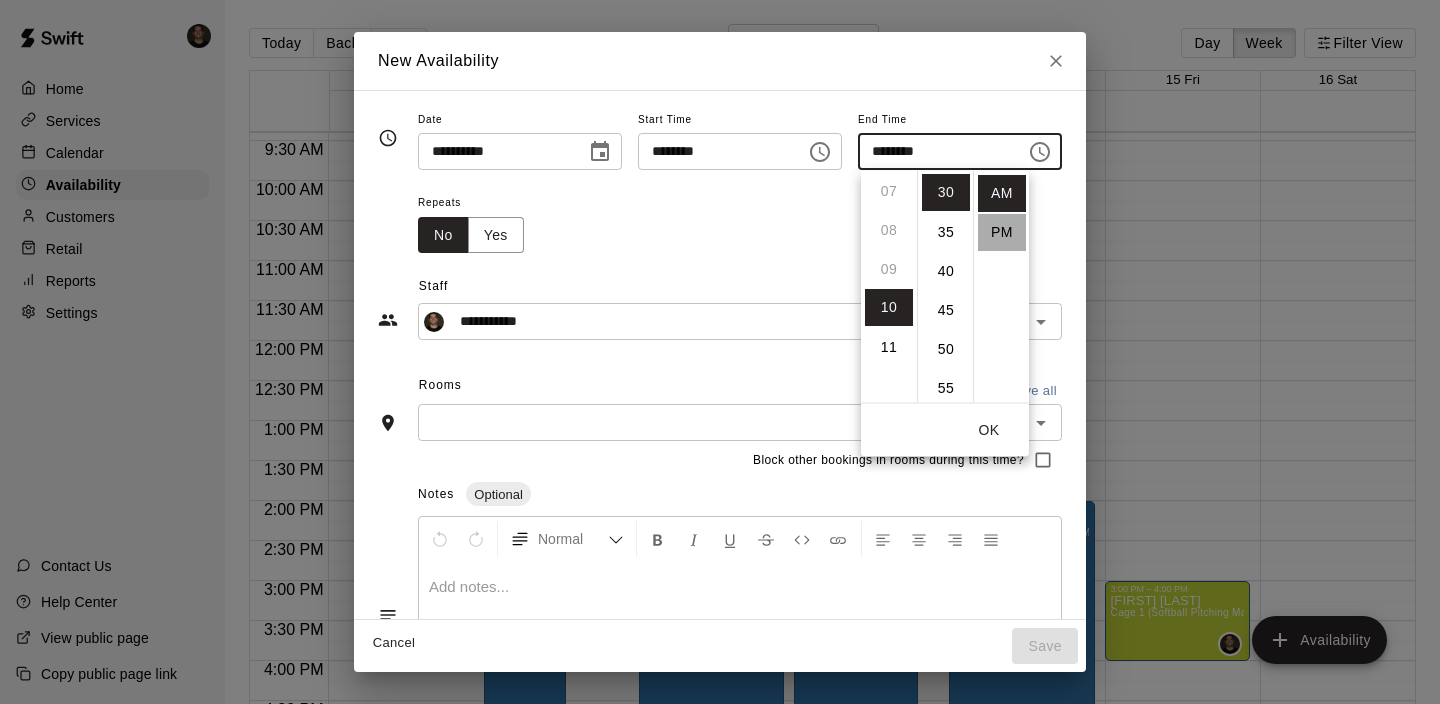 click on "PM" at bounding box center [1002, 232] 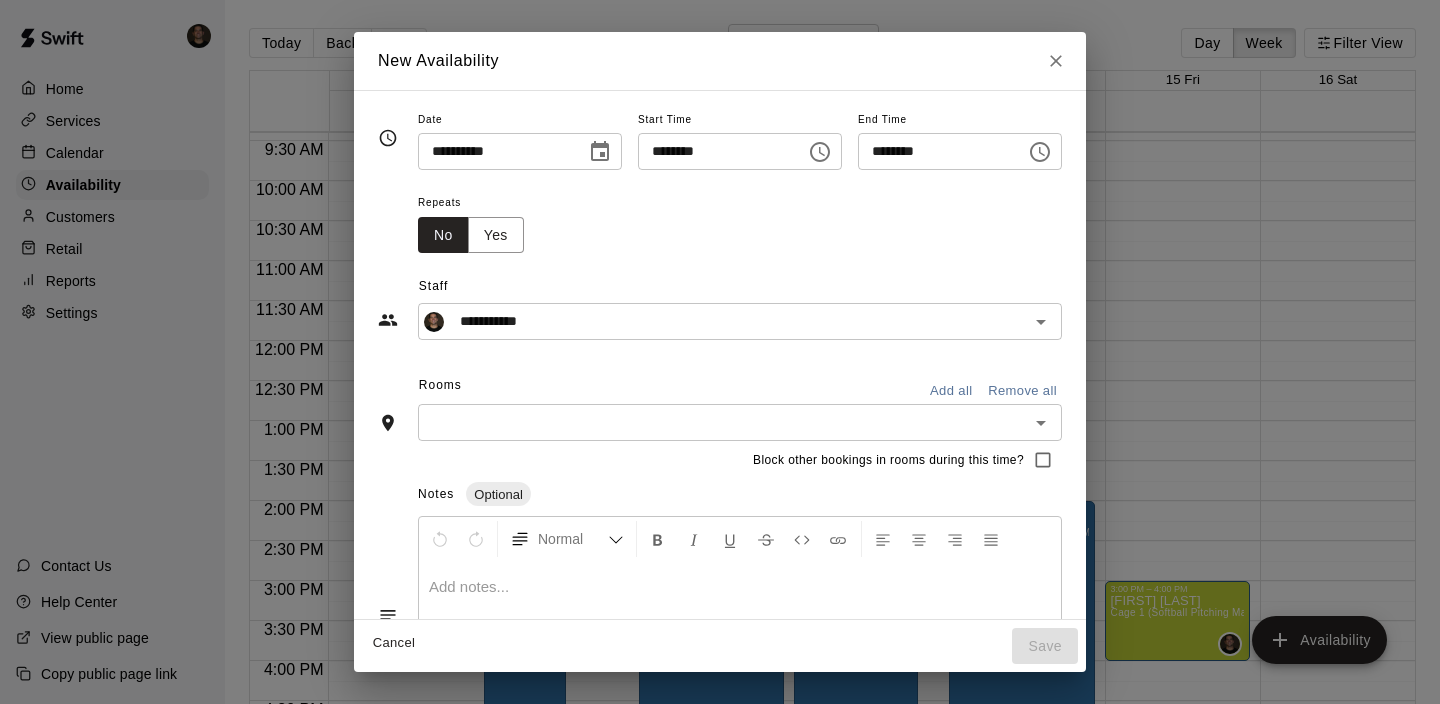 scroll, scrollTop: 36, scrollLeft: 0, axis: vertical 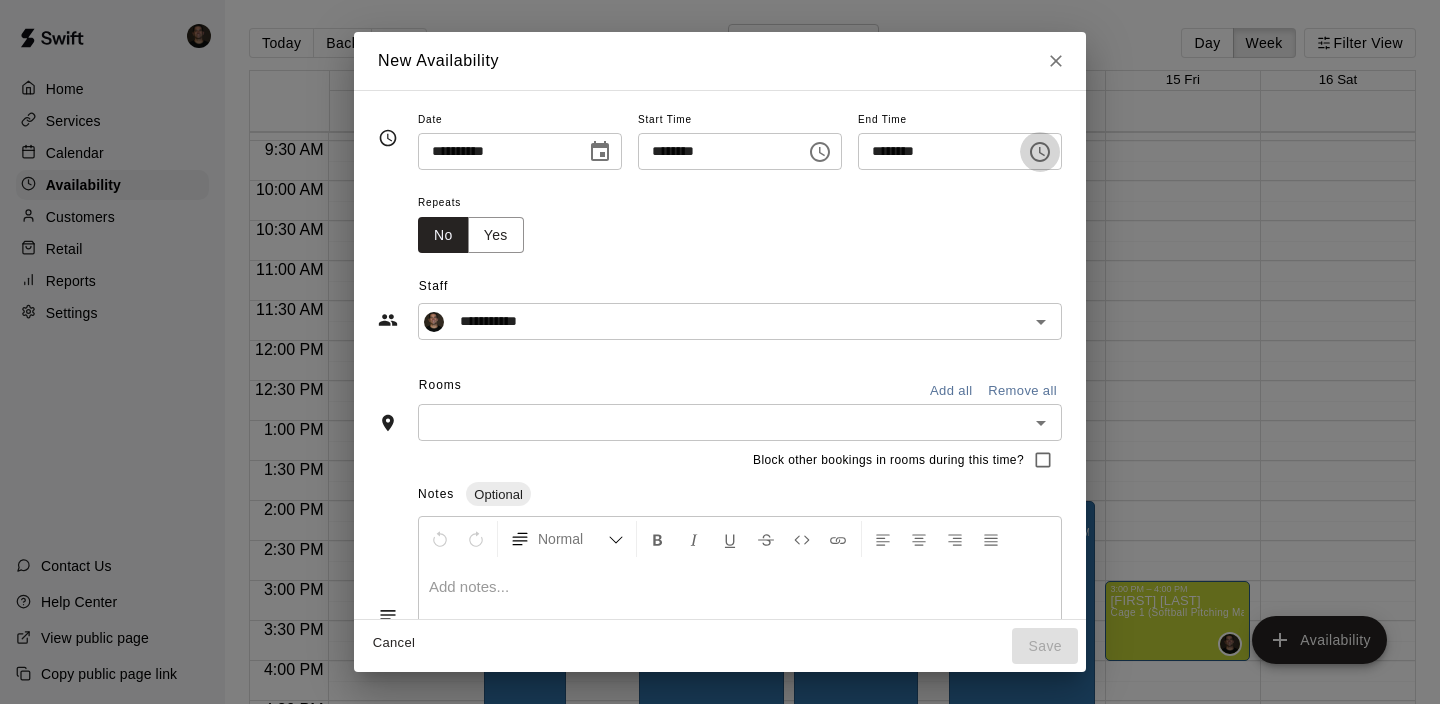 click 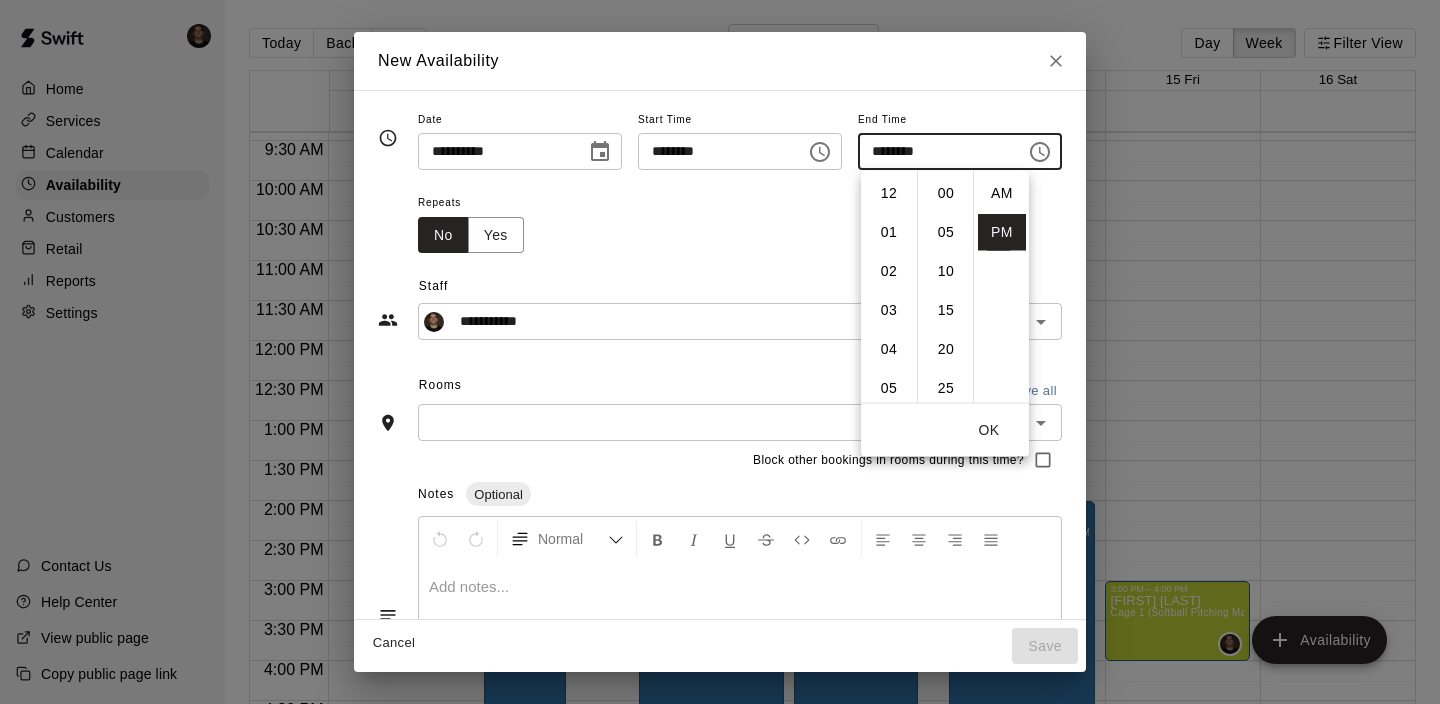 scroll, scrollTop: 390, scrollLeft: 0, axis: vertical 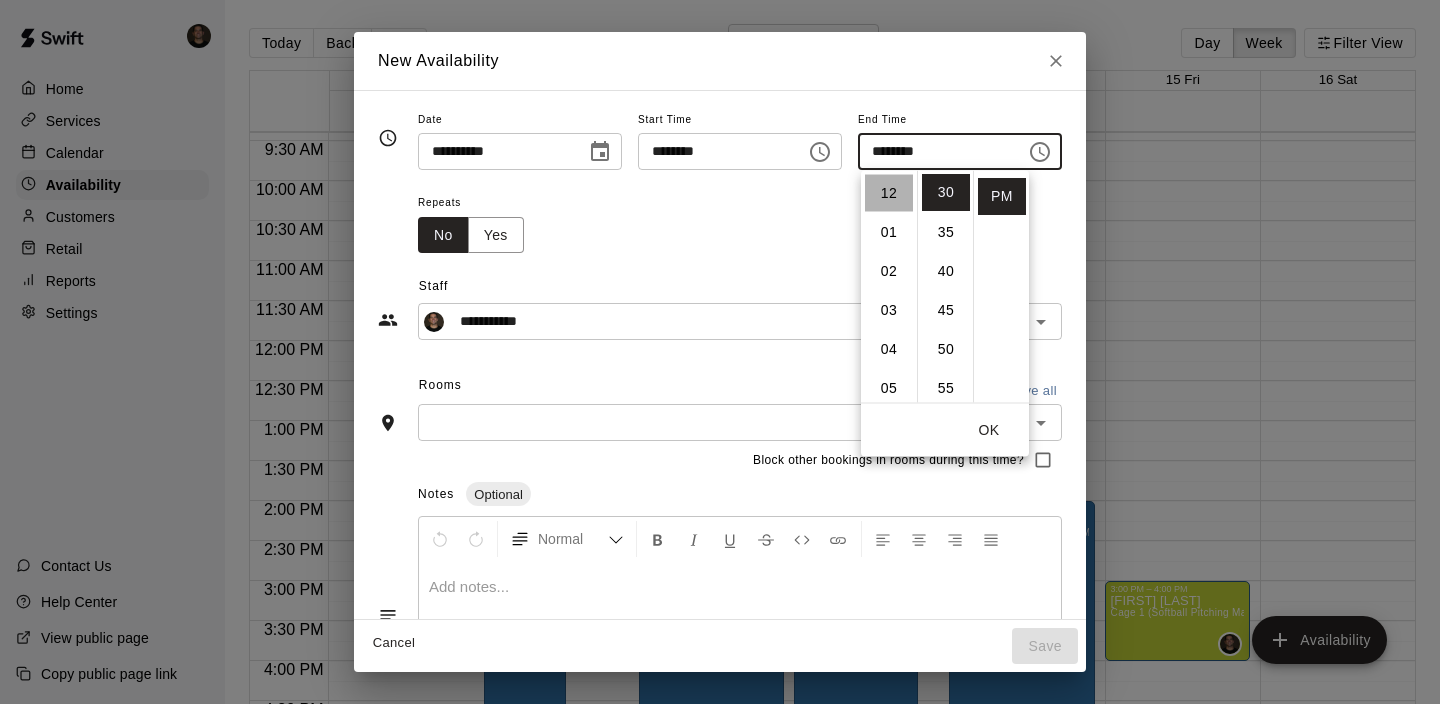 click on "12" at bounding box center [889, 193] 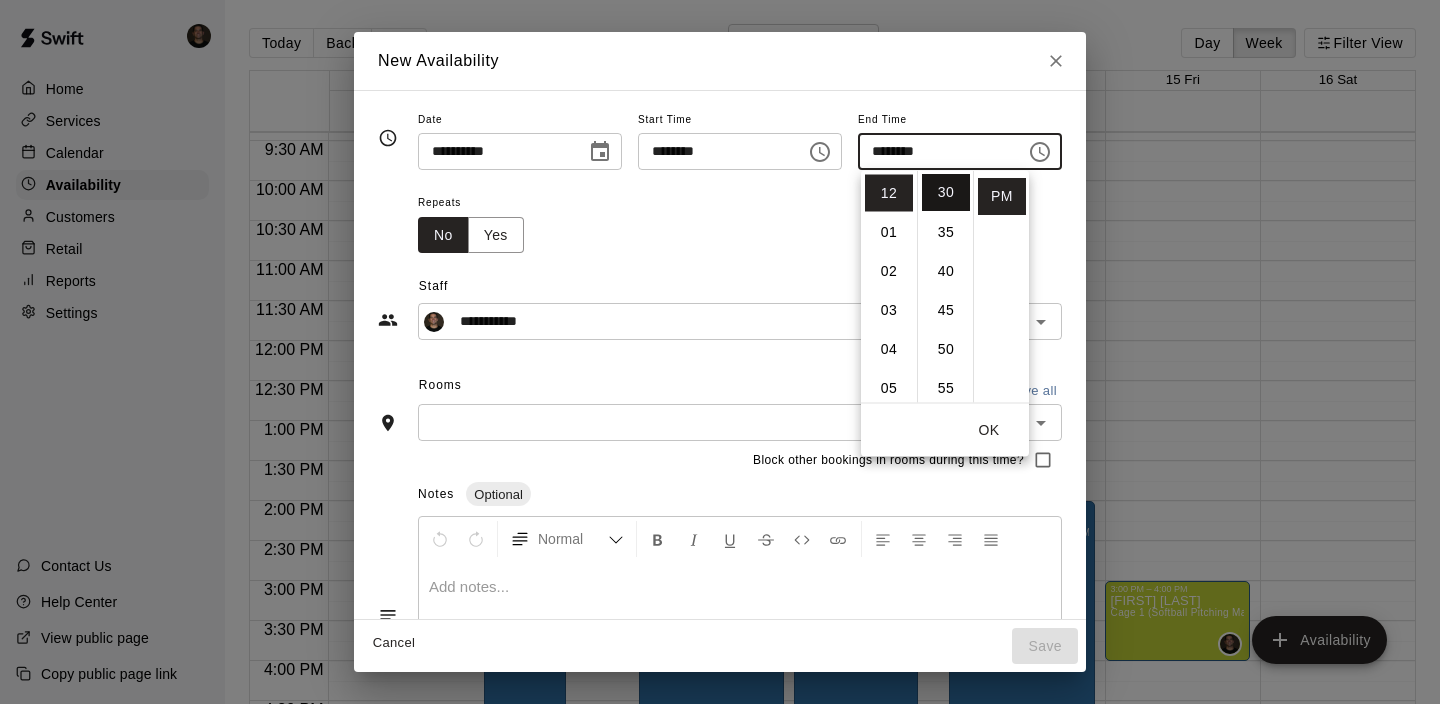 scroll, scrollTop: 0, scrollLeft: 0, axis: both 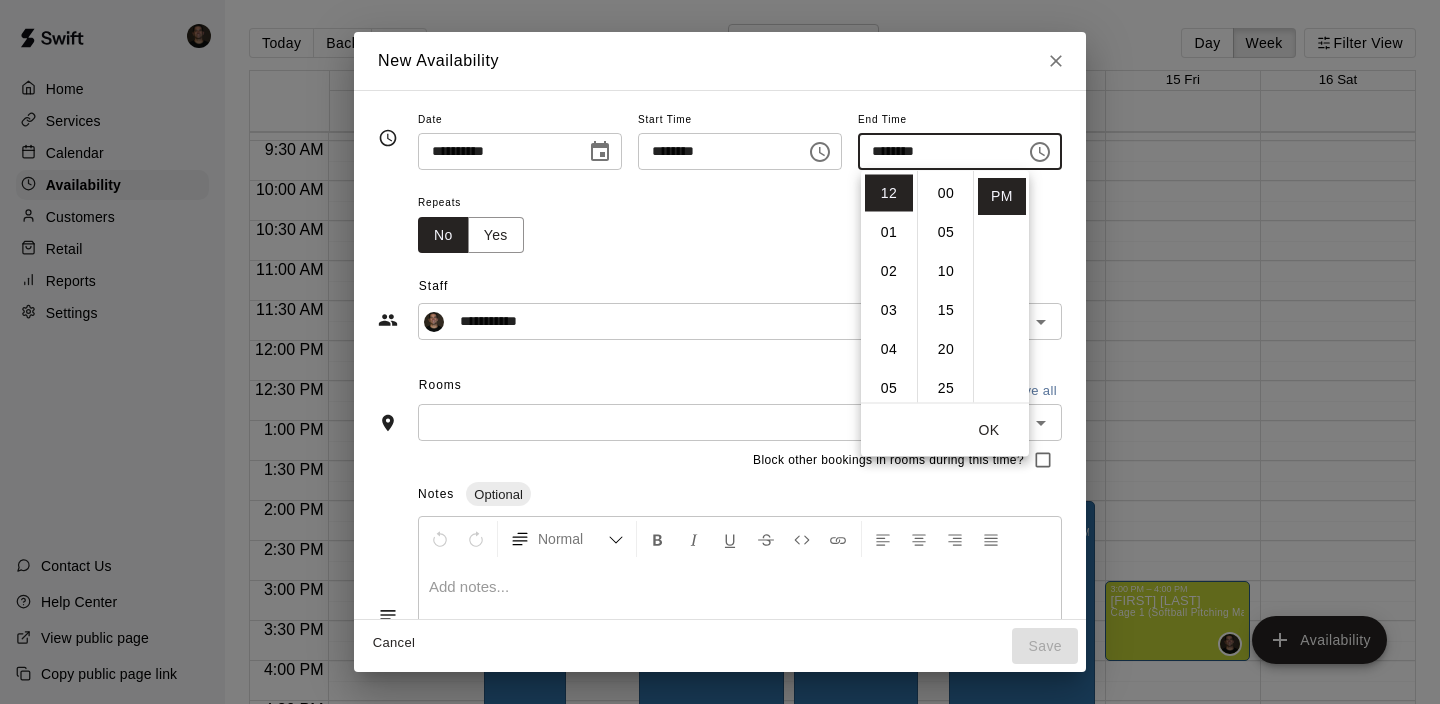 click on "00" at bounding box center [946, 193] 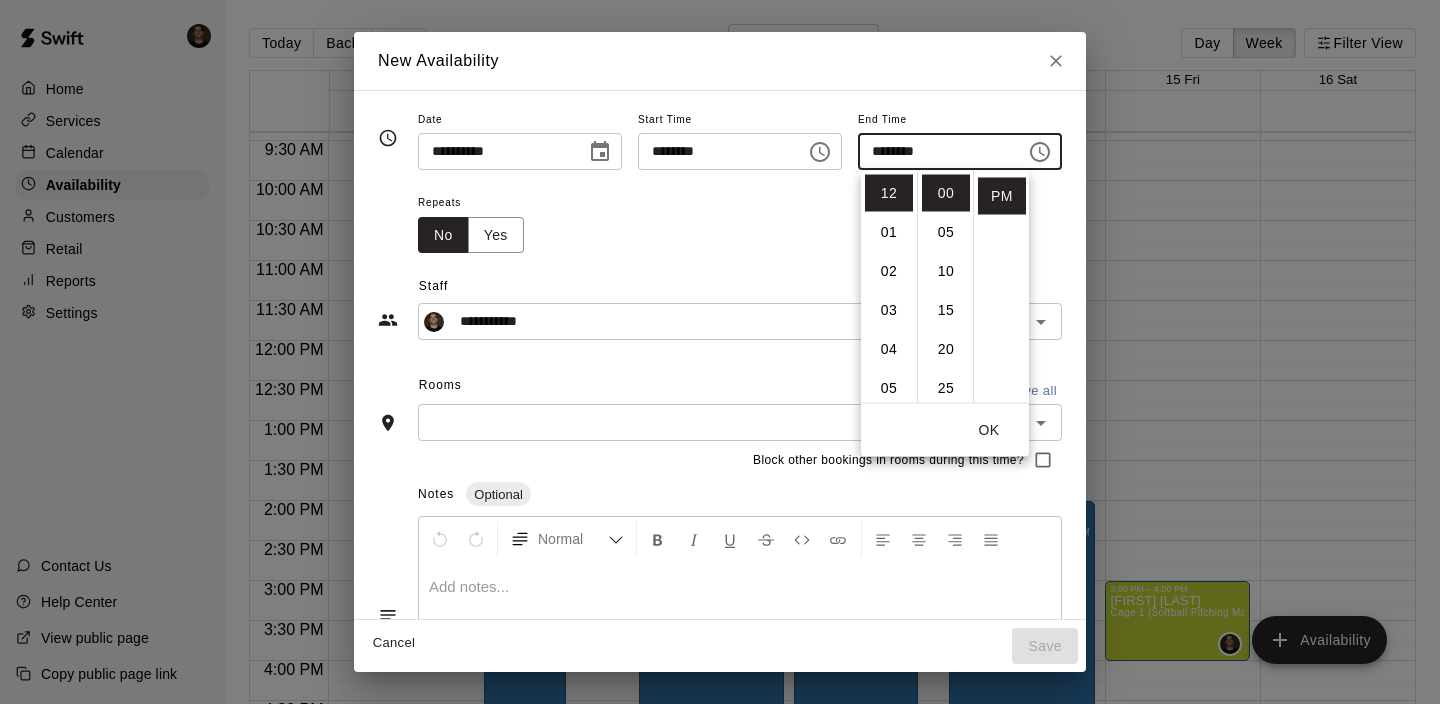 click on "OK" at bounding box center [989, 430] 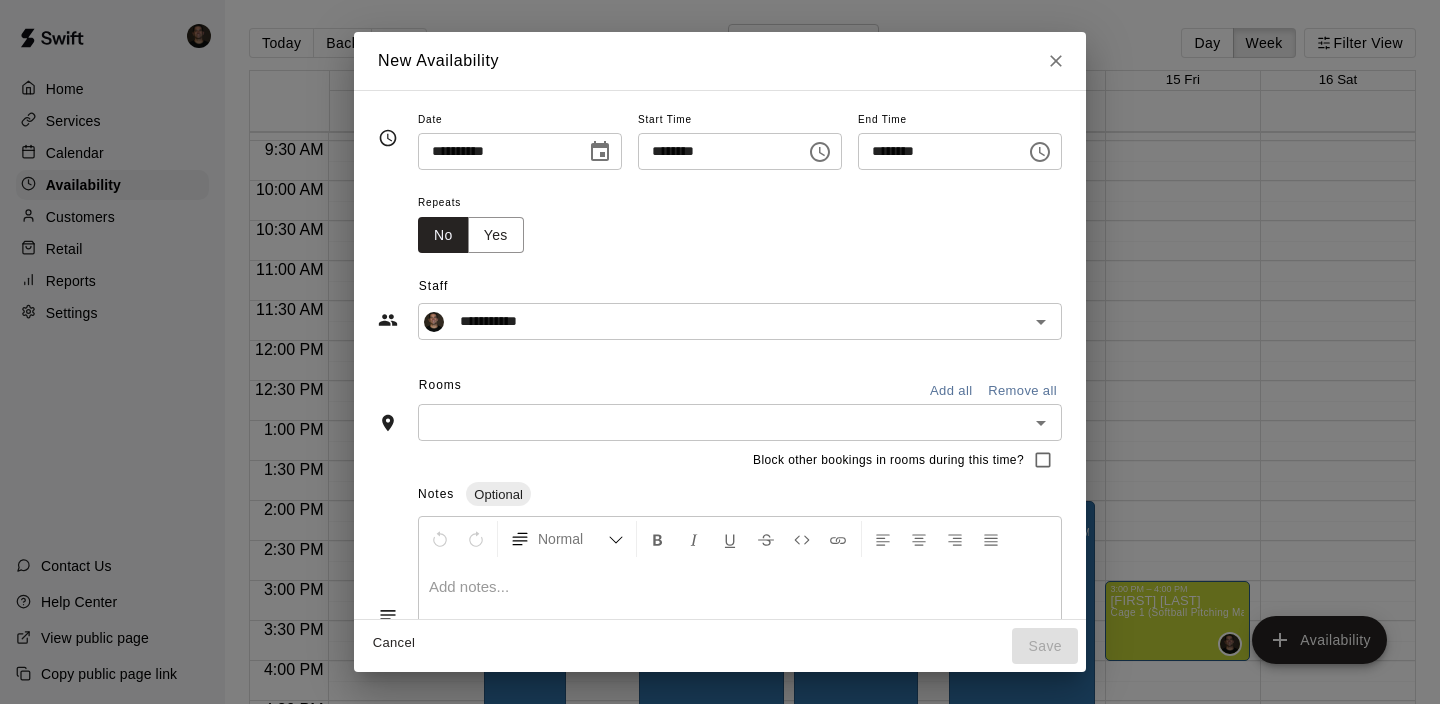 click 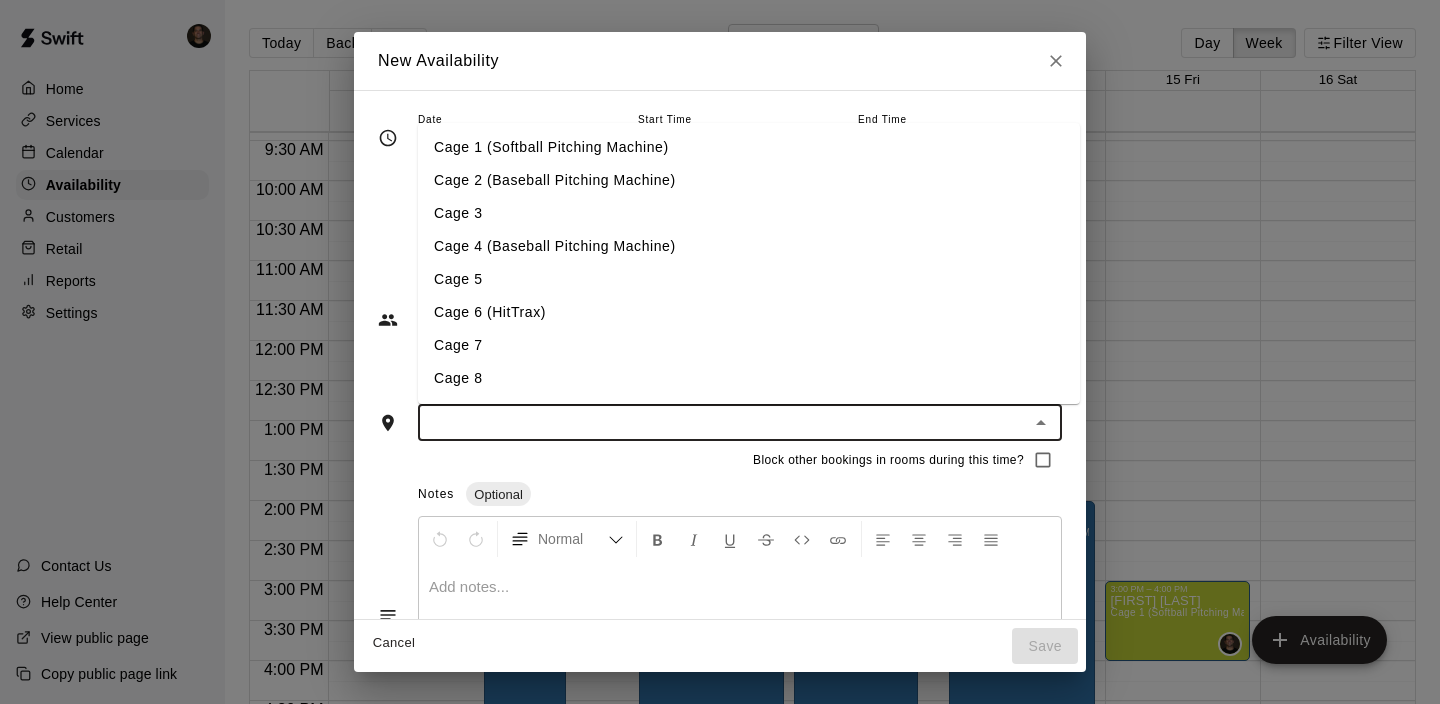 click on "Notes Optional" at bounding box center (740, 495) 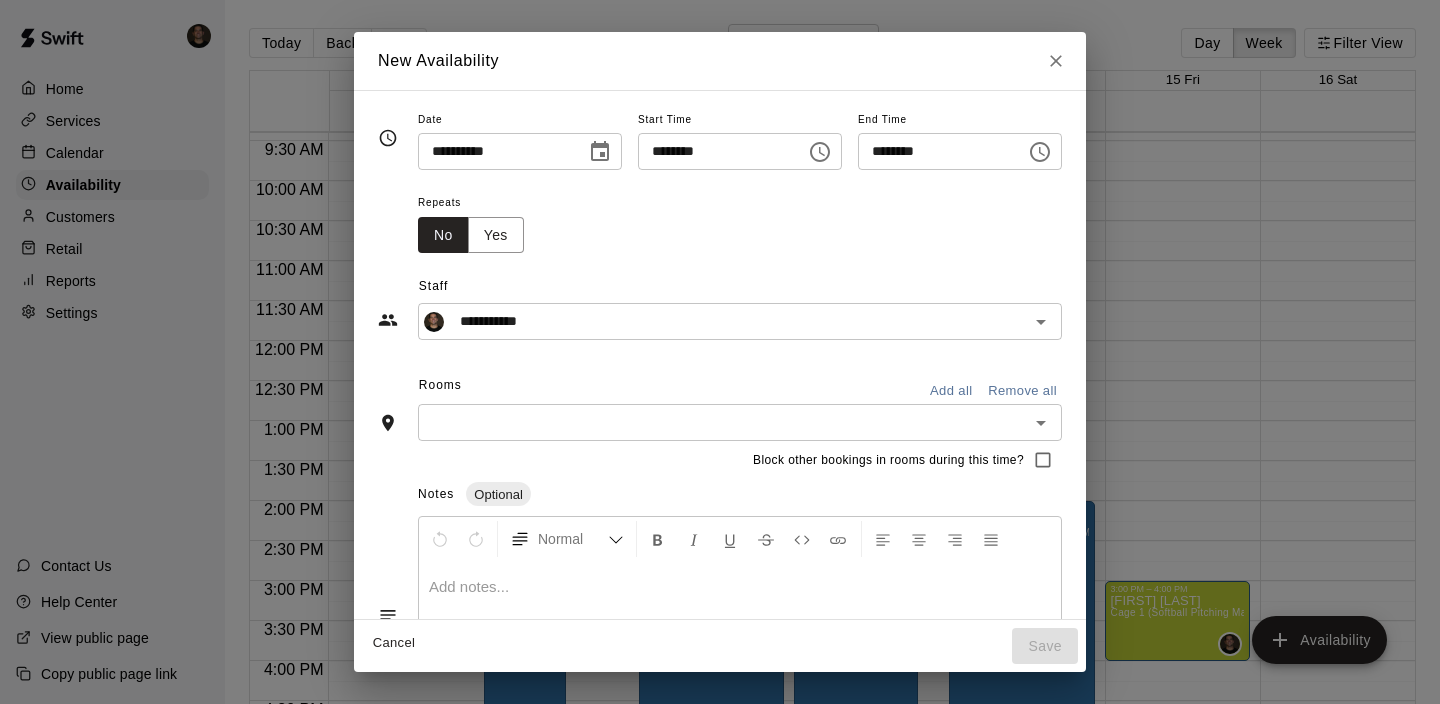 click on "Add all" at bounding box center [951, 391] 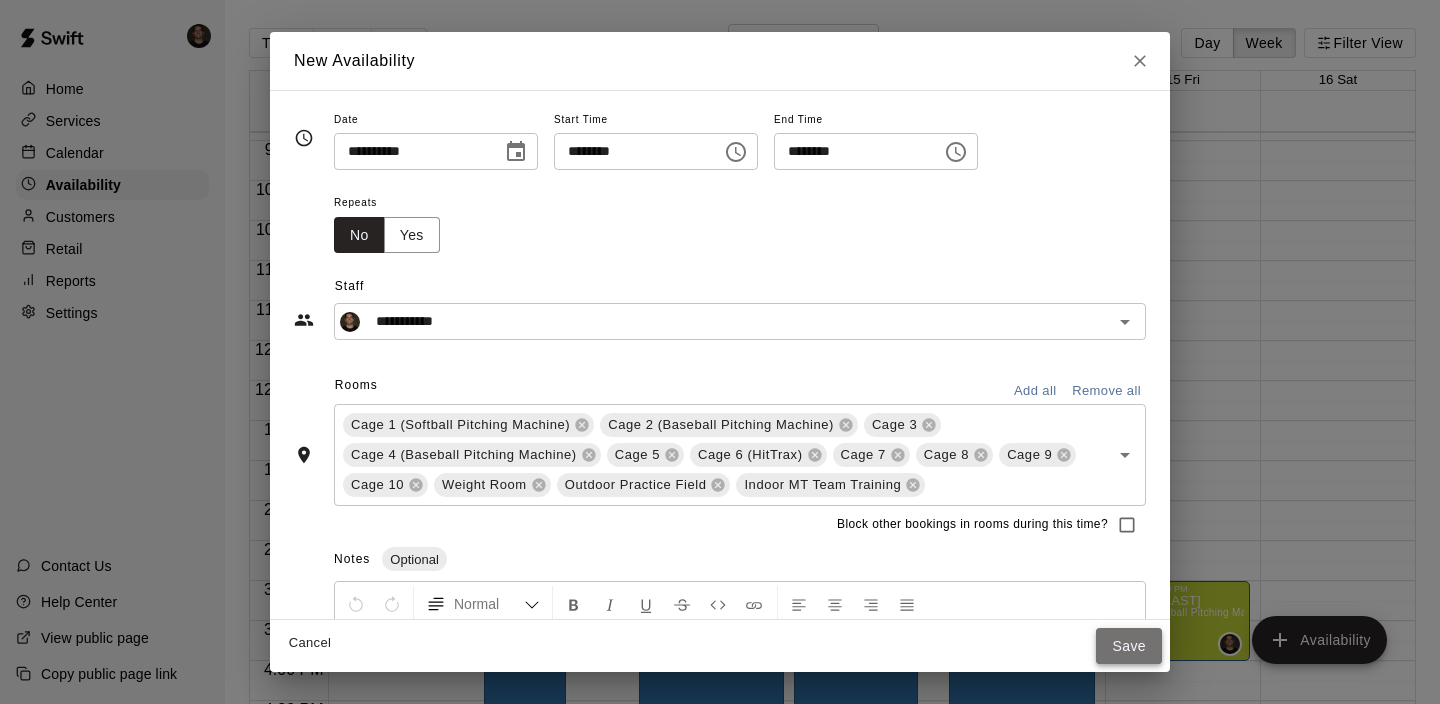 click on "Save" at bounding box center [1129, 646] 